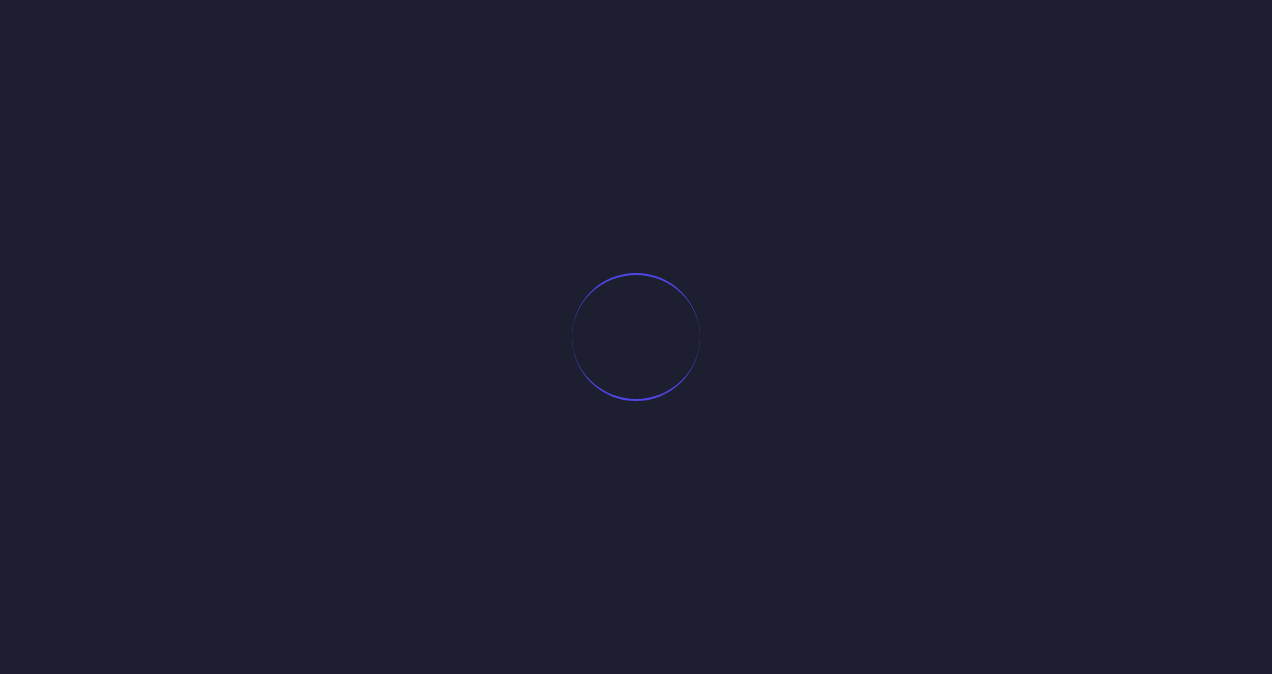 scroll, scrollTop: 0, scrollLeft: 0, axis: both 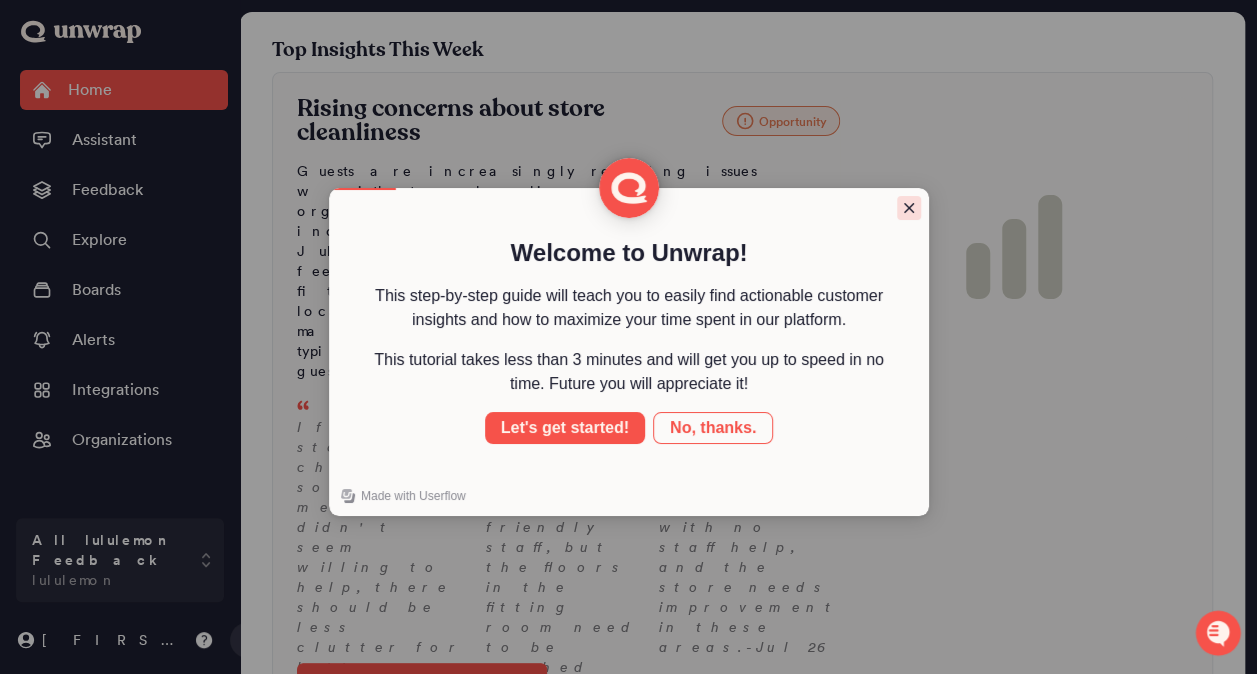 click at bounding box center (909, 208) 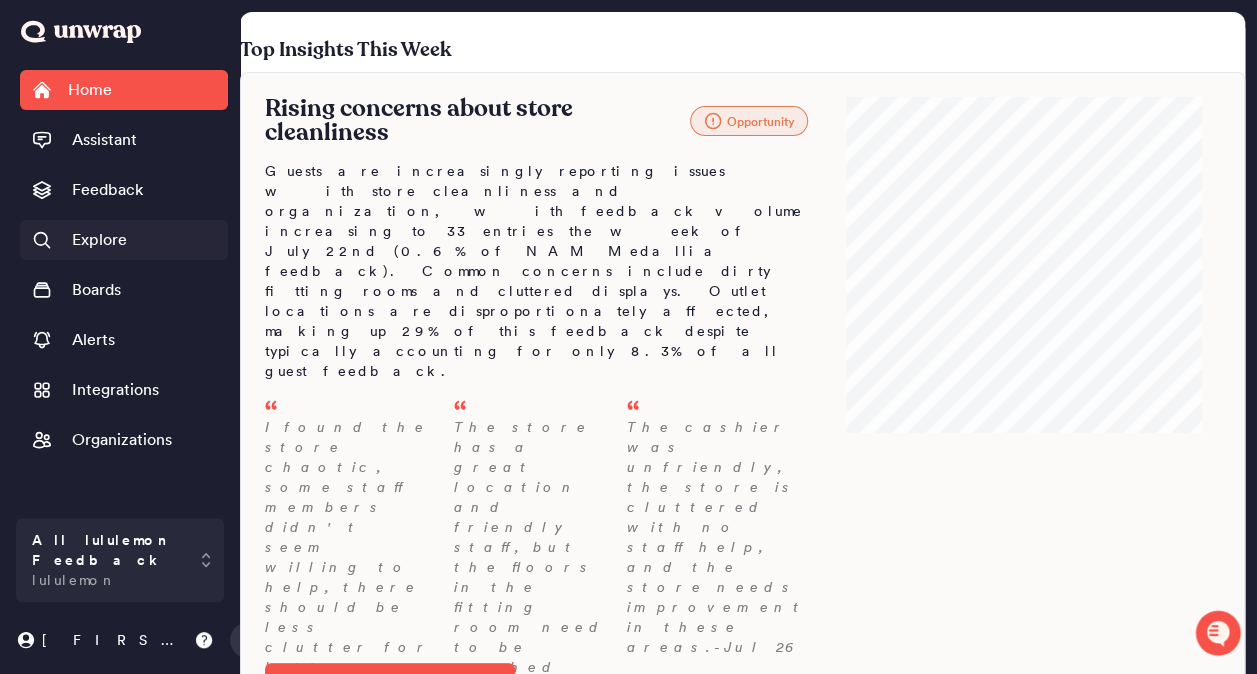 click on "Explore" at bounding box center [99, 240] 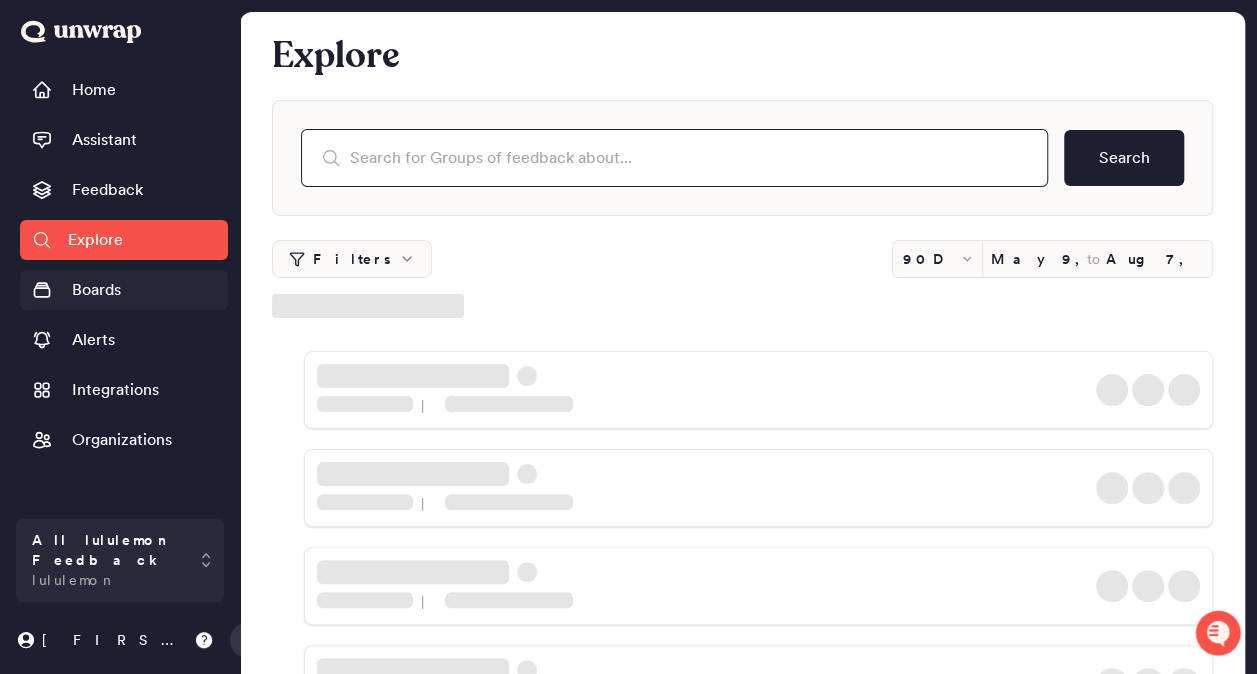 click at bounding box center [674, 158] 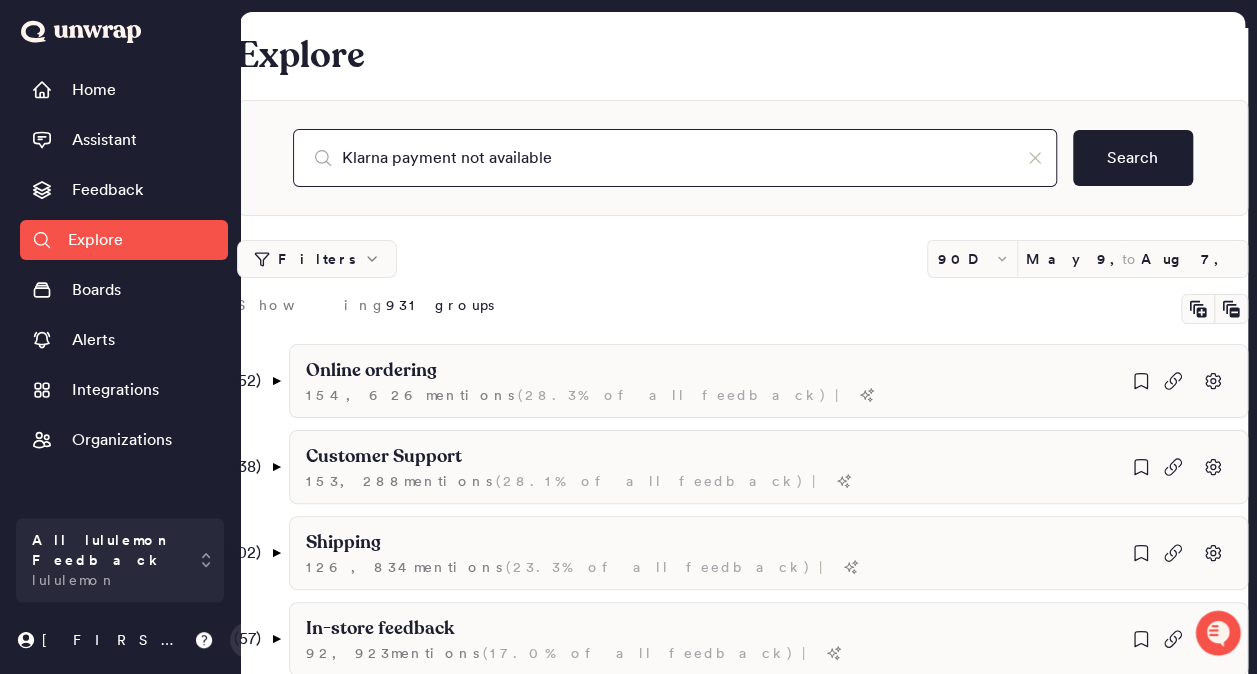 type on "Klarna payment not available" 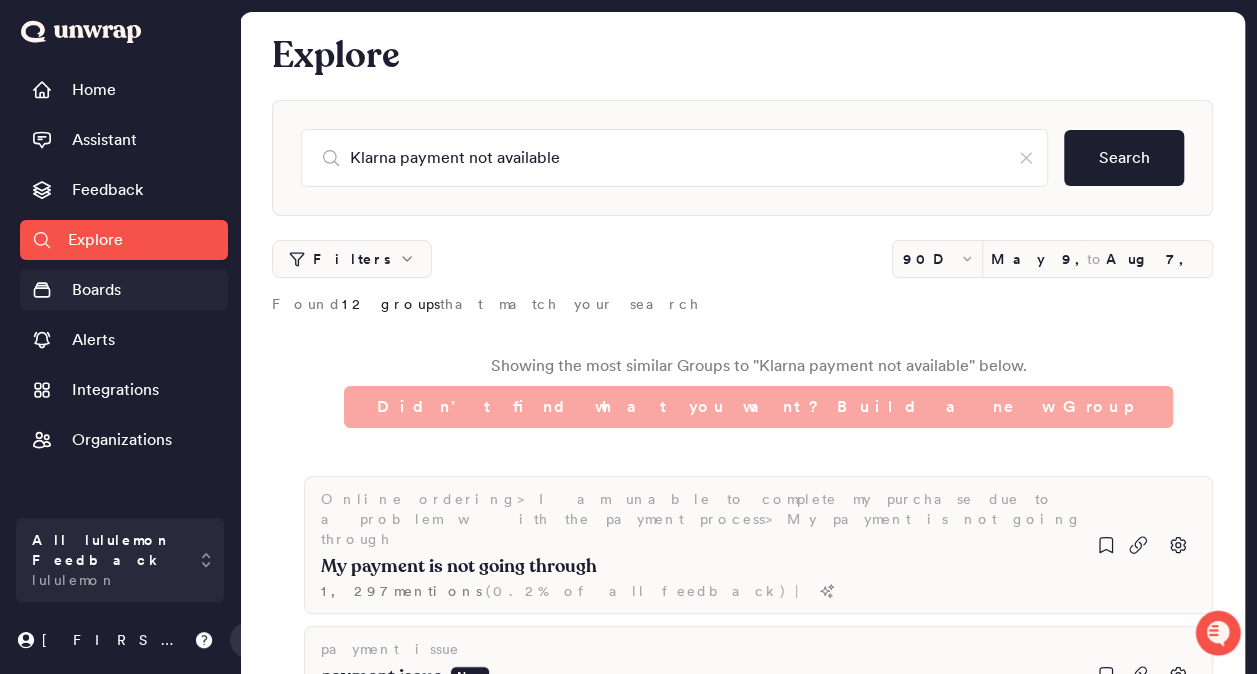 click on "Boards" at bounding box center [124, 290] 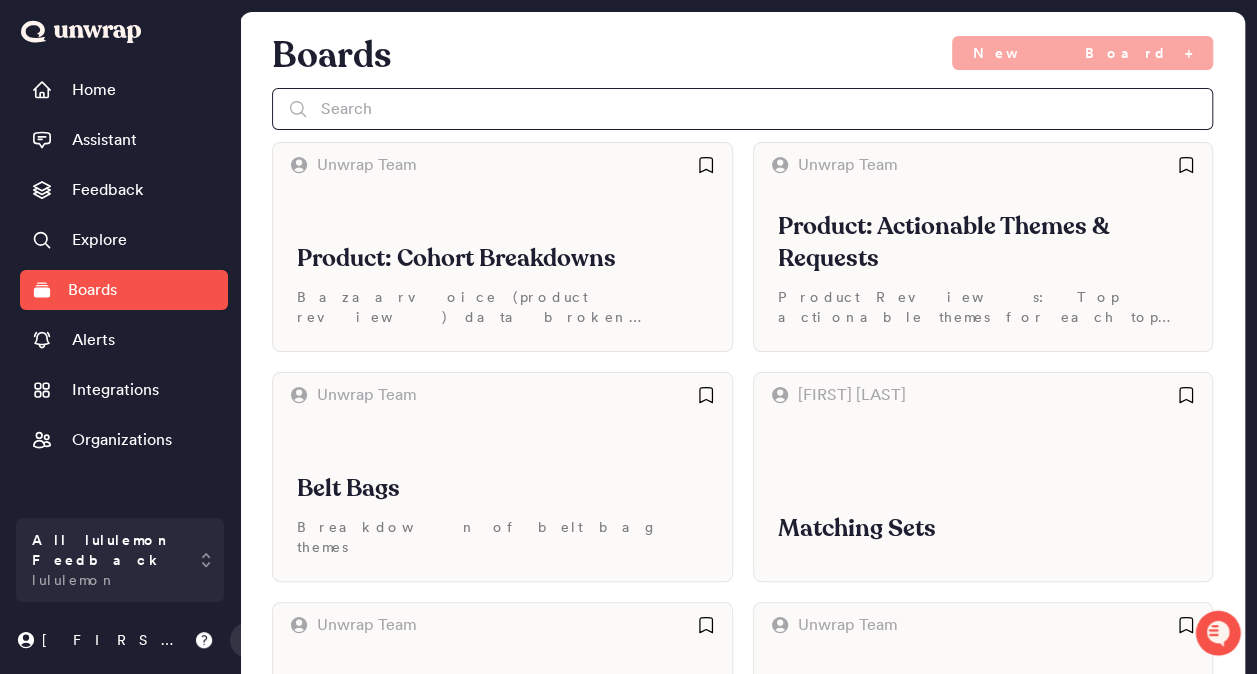 click at bounding box center (742, 109) 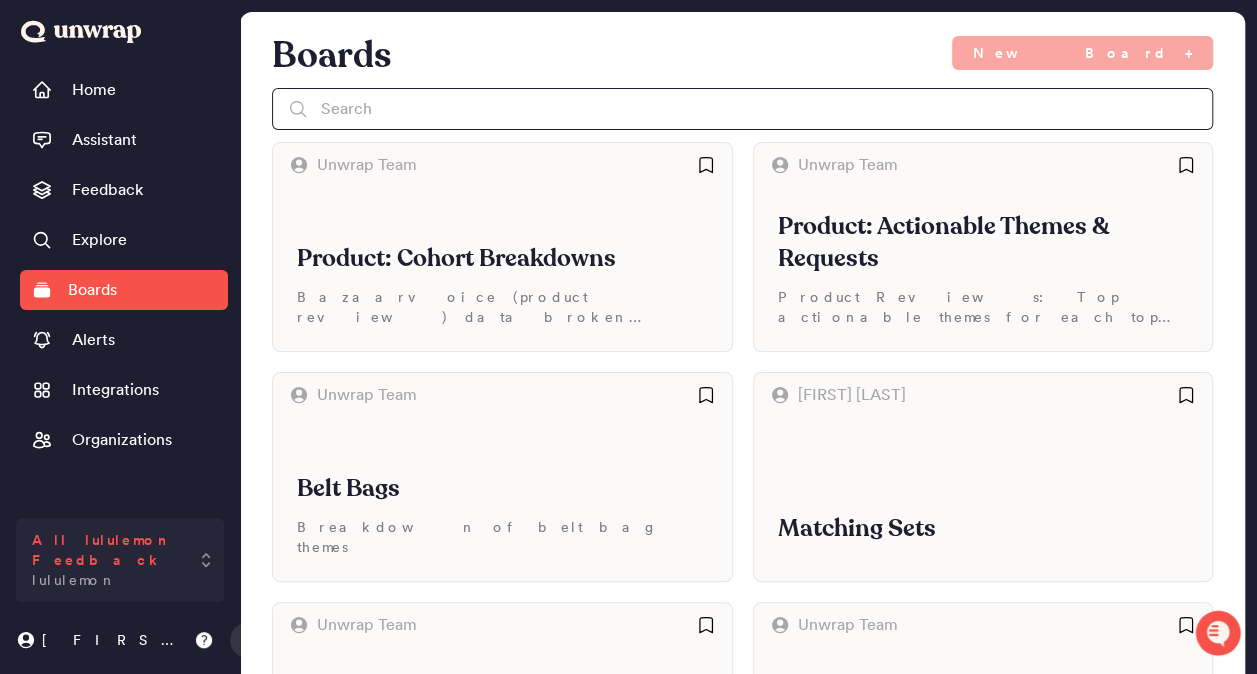 click on "All lululemon Feedback" at bounding box center [106, 550] 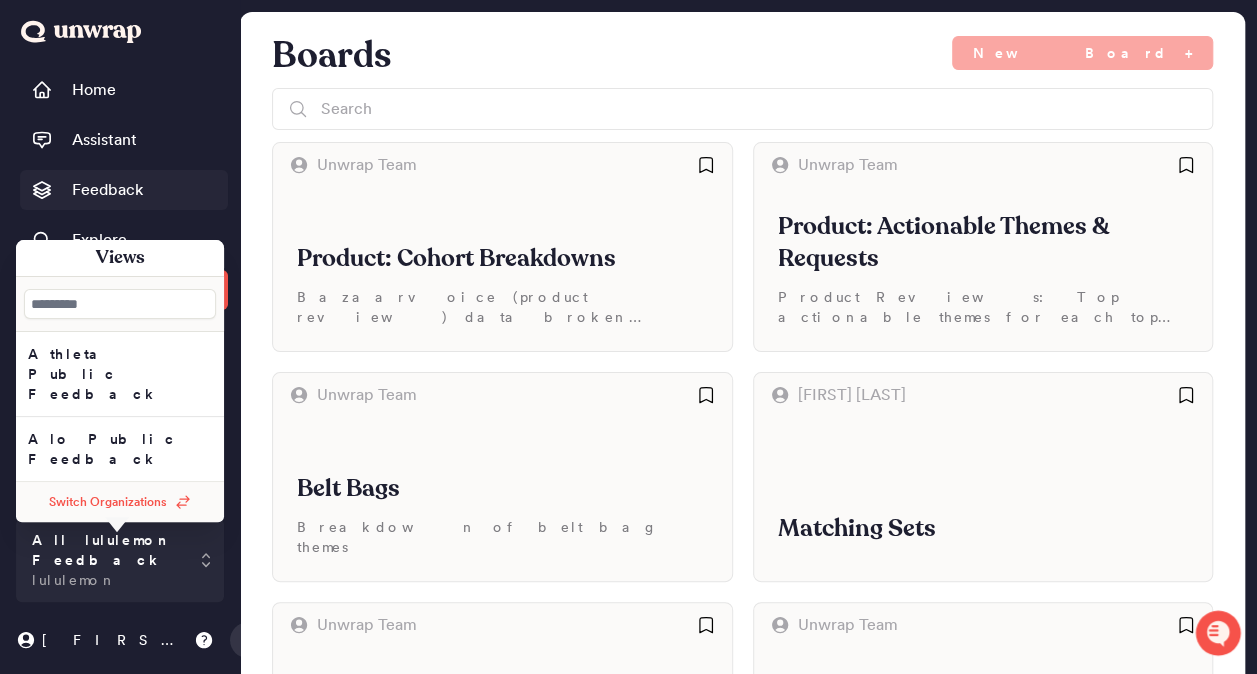 drag, startPoint x: 210, startPoint y: 562, endPoint x: 212, endPoint y: 178, distance: 384.00522 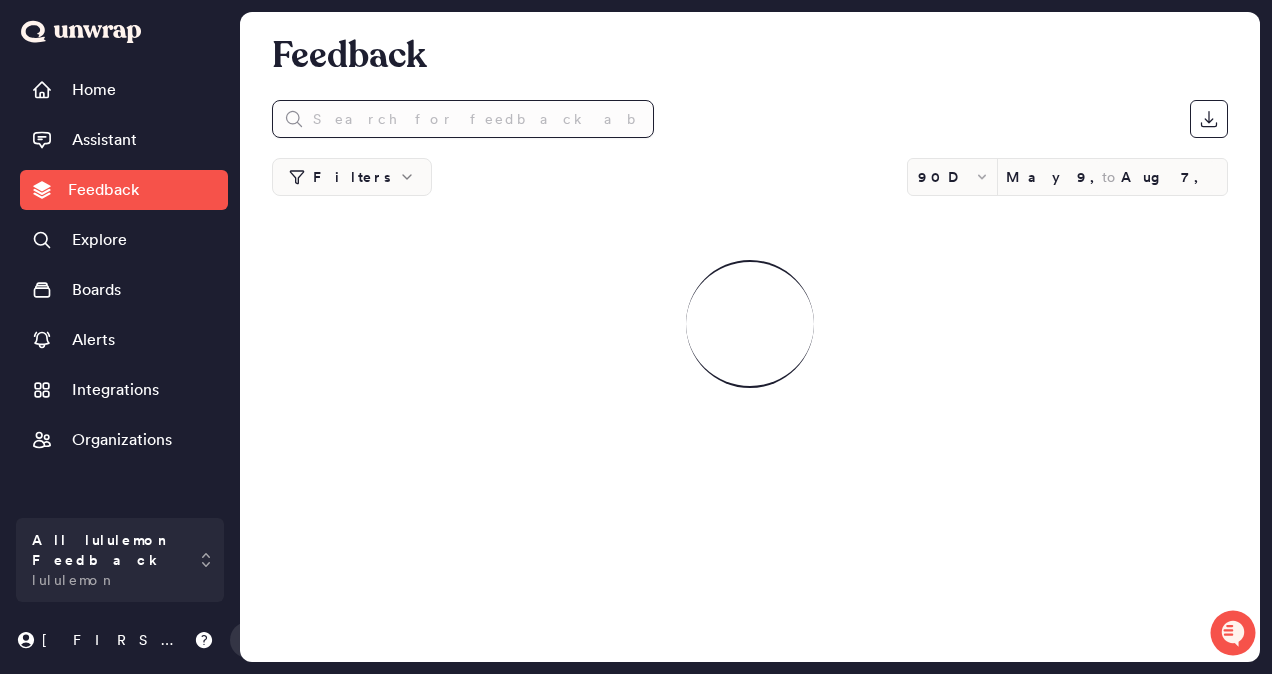 click at bounding box center [463, 119] 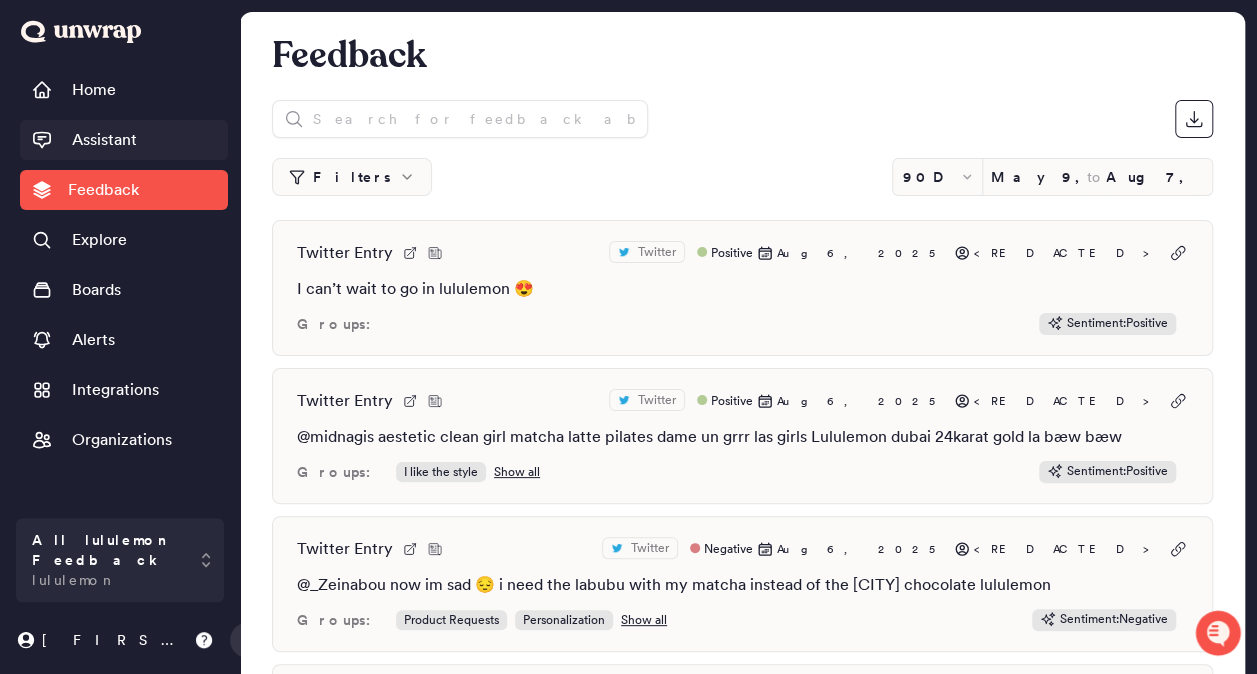 click on "Assistant" at bounding box center (104, 140) 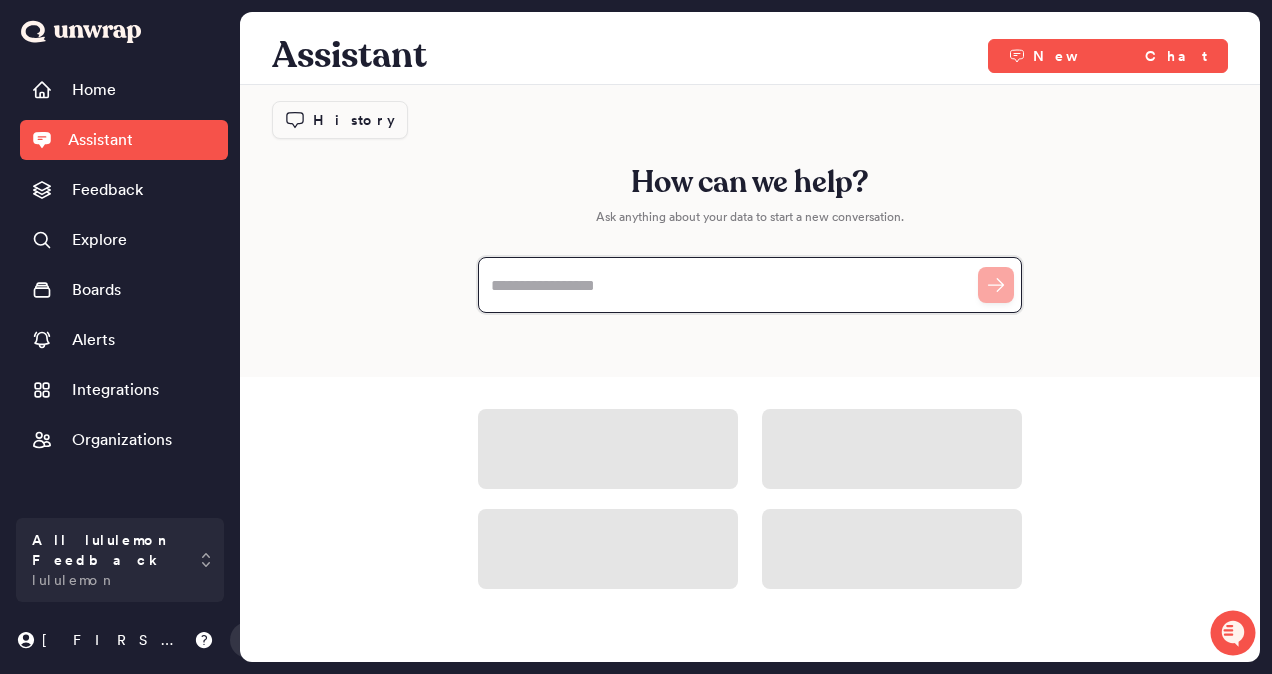click at bounding box center (750, 285) 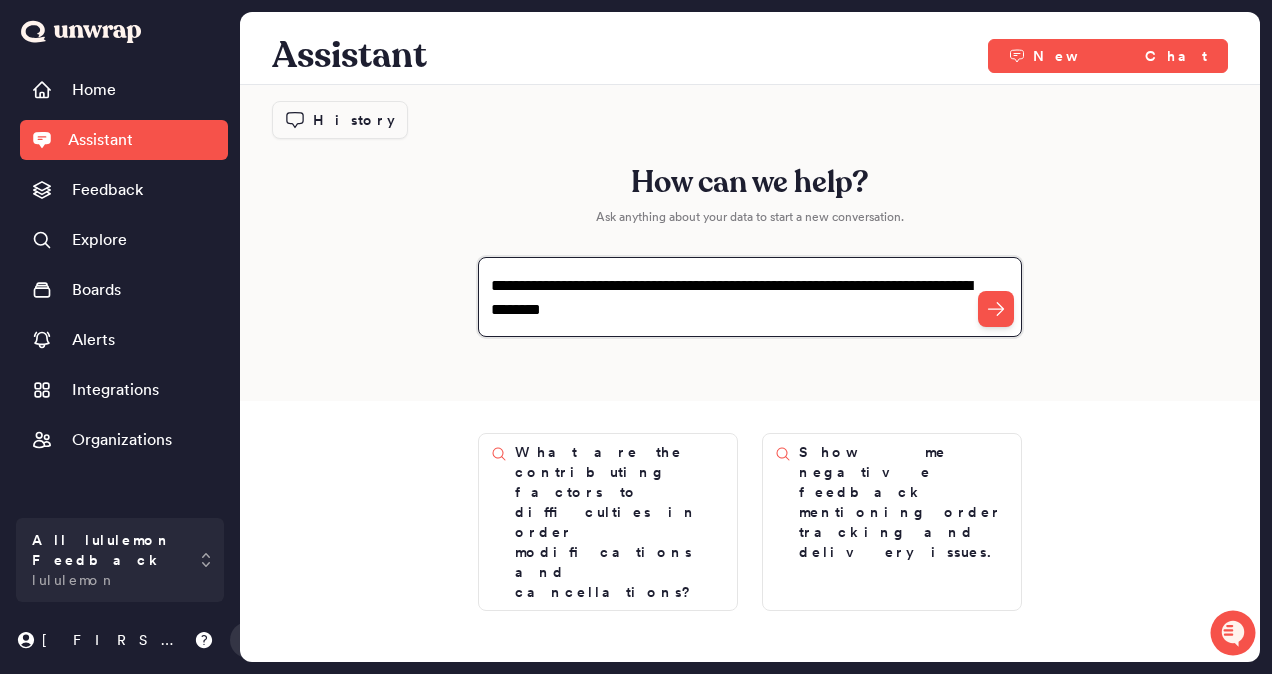type on "**********" 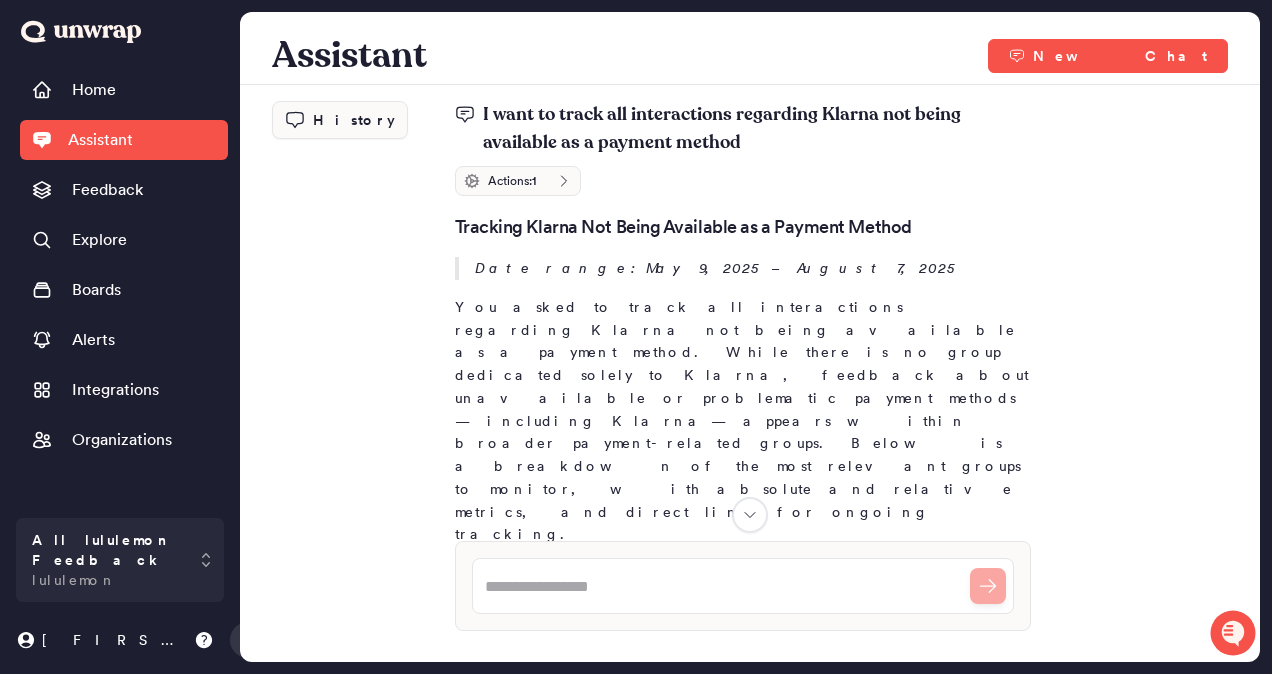 scroll, scrollTop: 78, scrollLeft: 0, axis: vertical 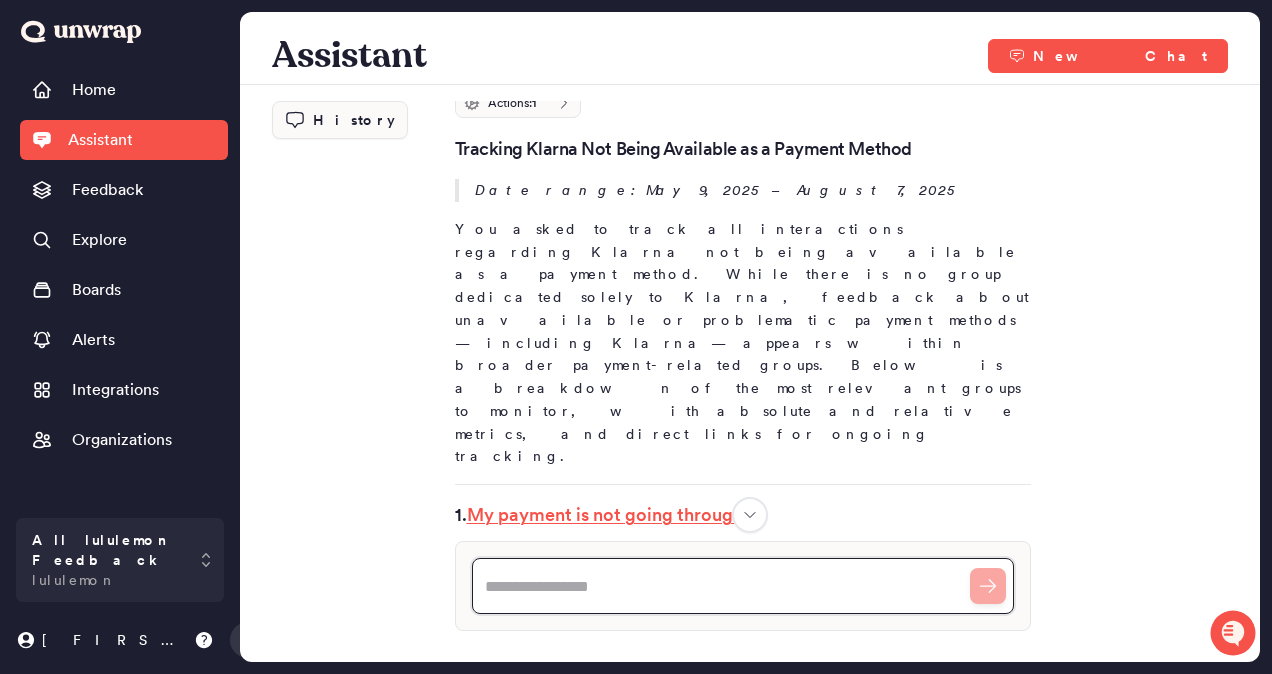 click at bounding box center (743, 586) 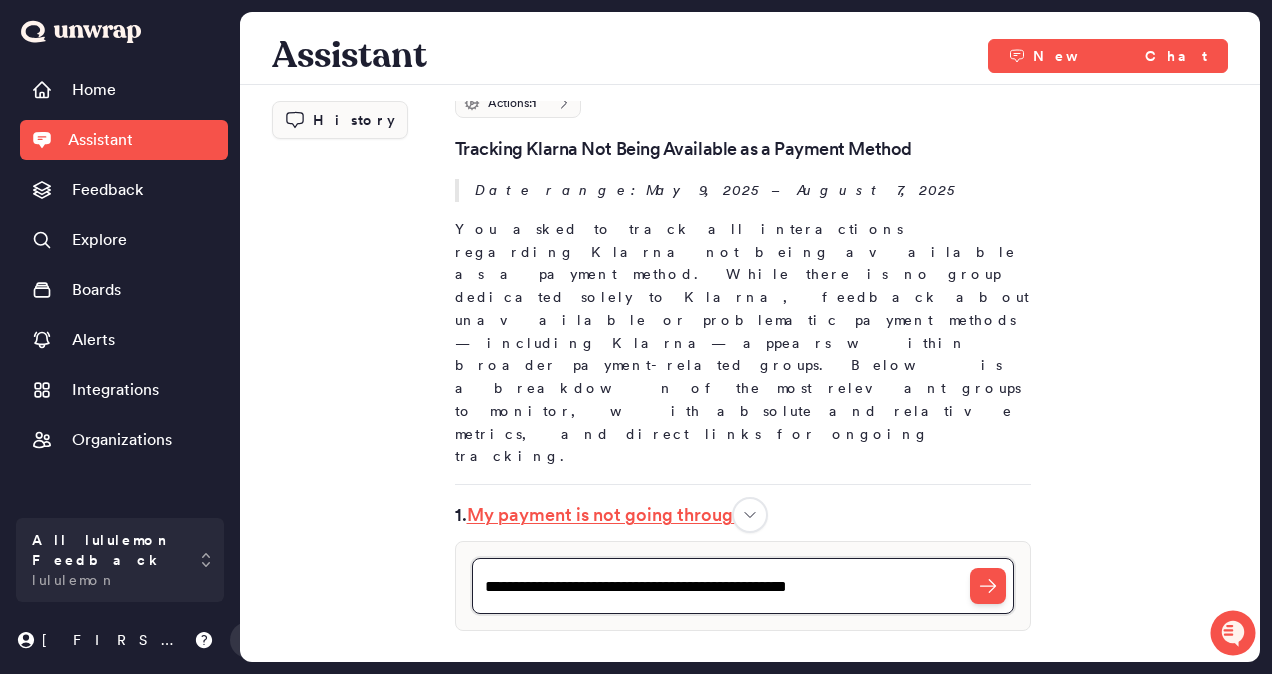 type on "**********" 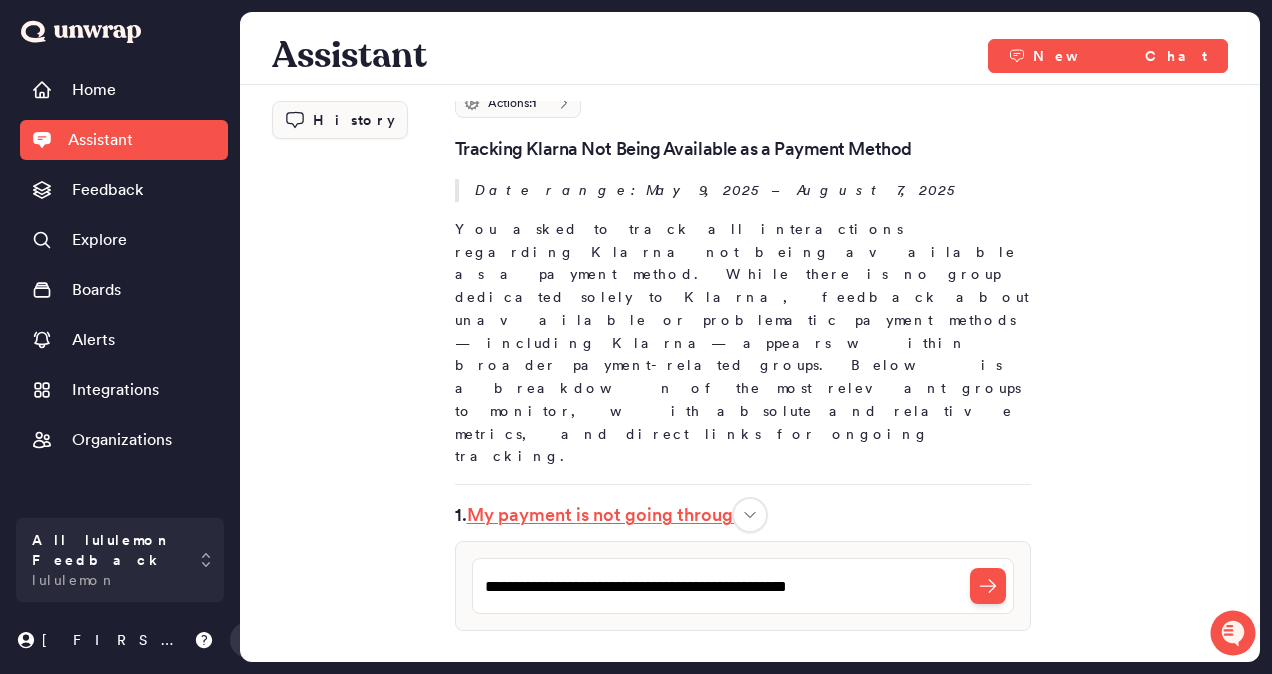 type 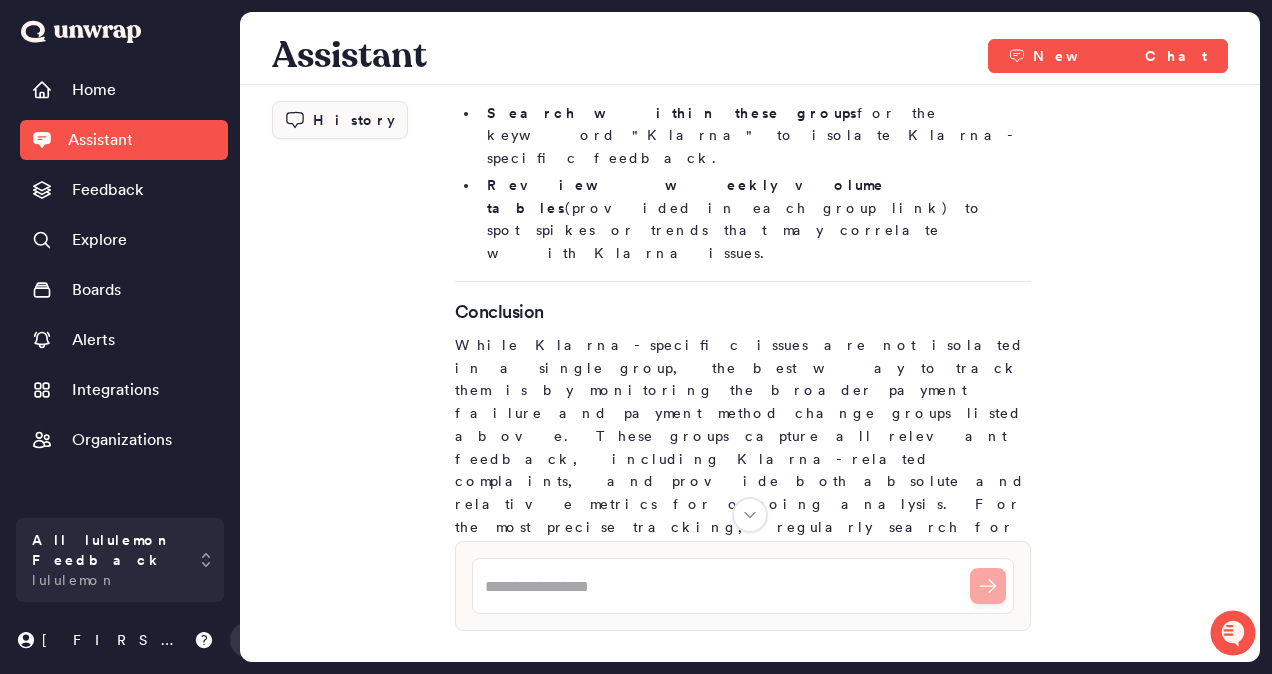 scroll, scrollTop: 1871, scrollLeft: 0, axis: vertical 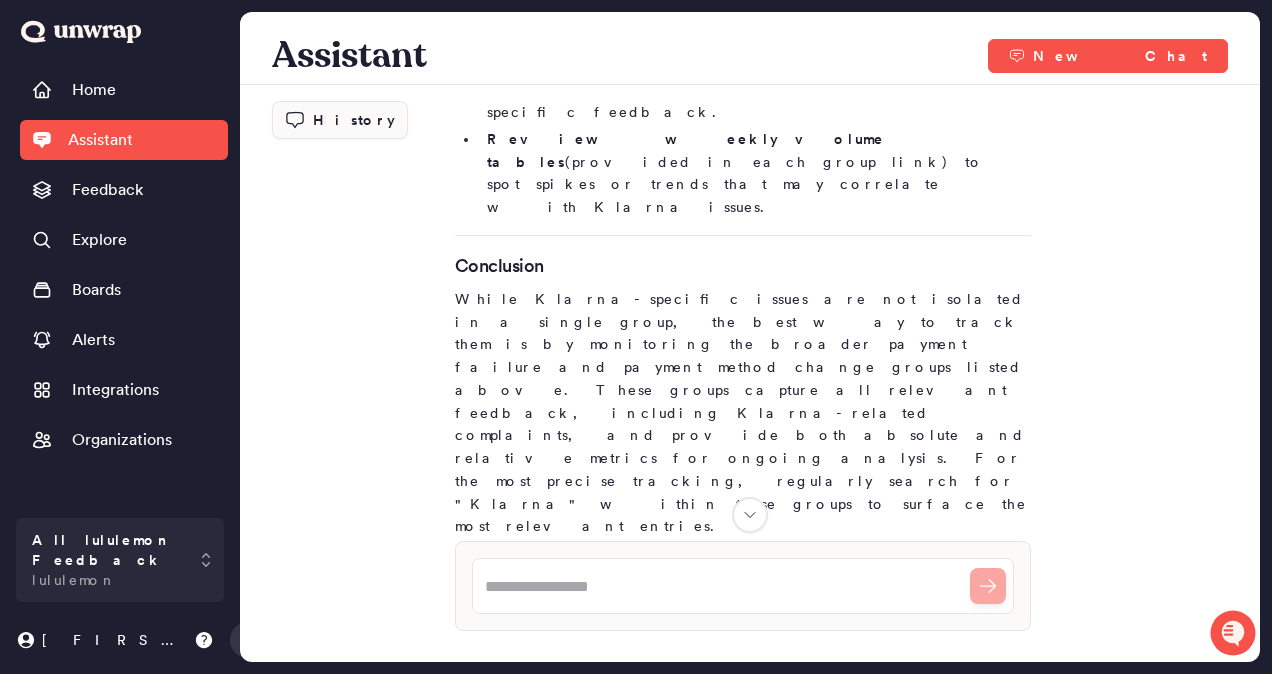 drag, startPoint x: 804, startPoint y: 444, endPoint x: 634, endPoint y: 454, distance: 170.29387 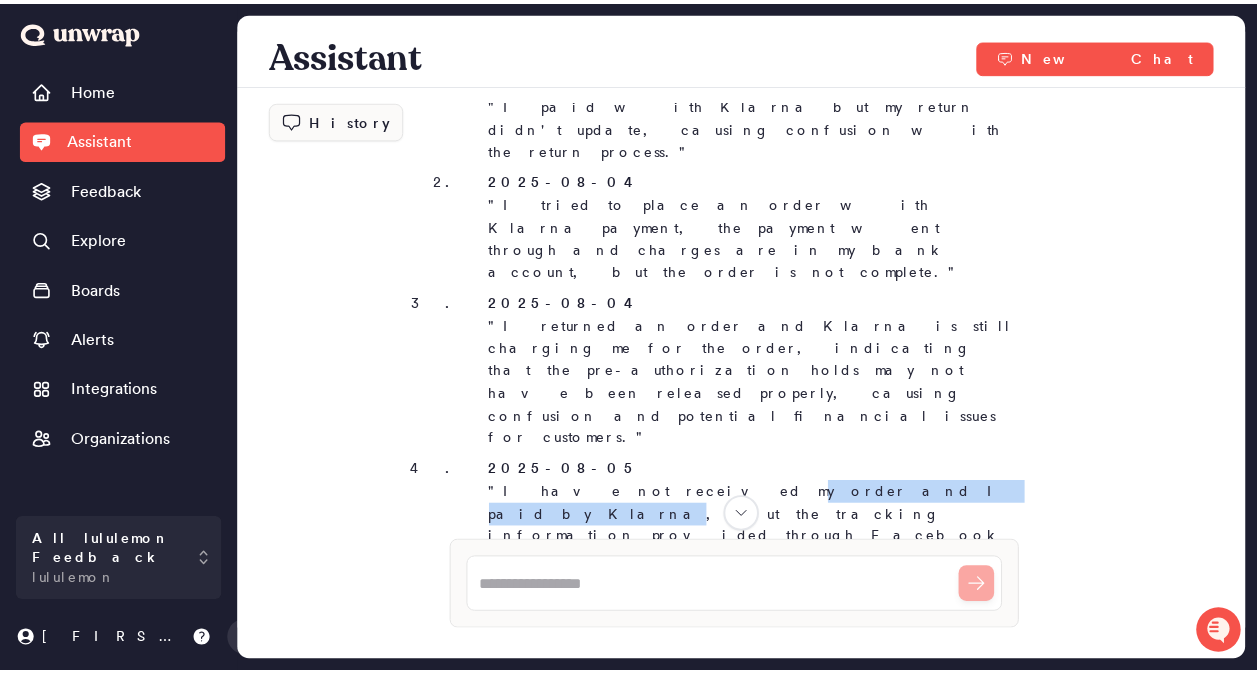 scroll, scrollTop: 2806, scrollLeft: 0, axis: vertical 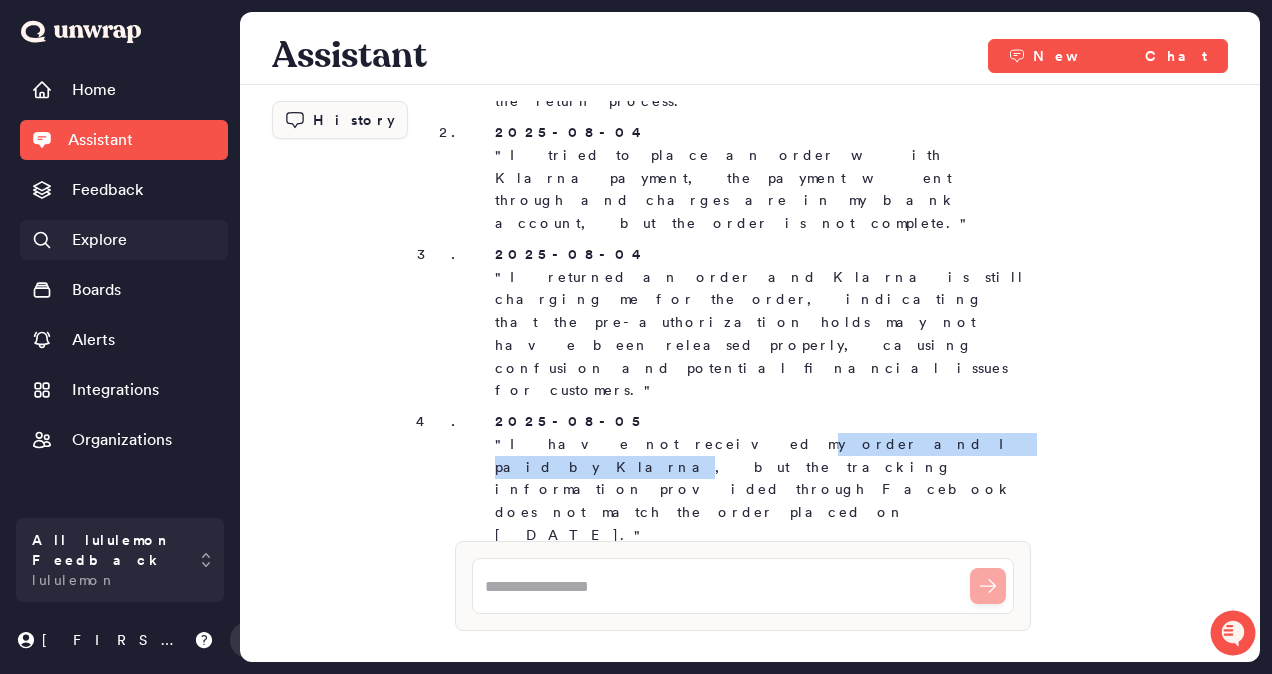 click on "Explore" at bounding box center (99, 240) 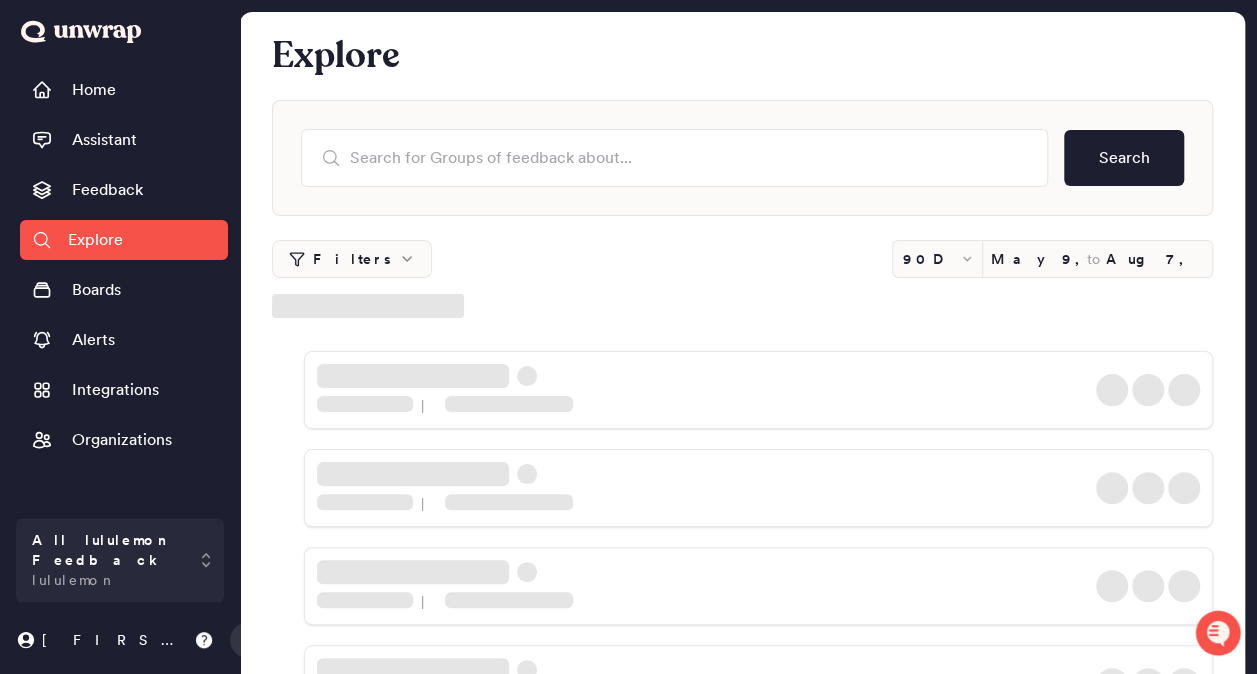 click on "Explore" at bounding box center [95, 240] 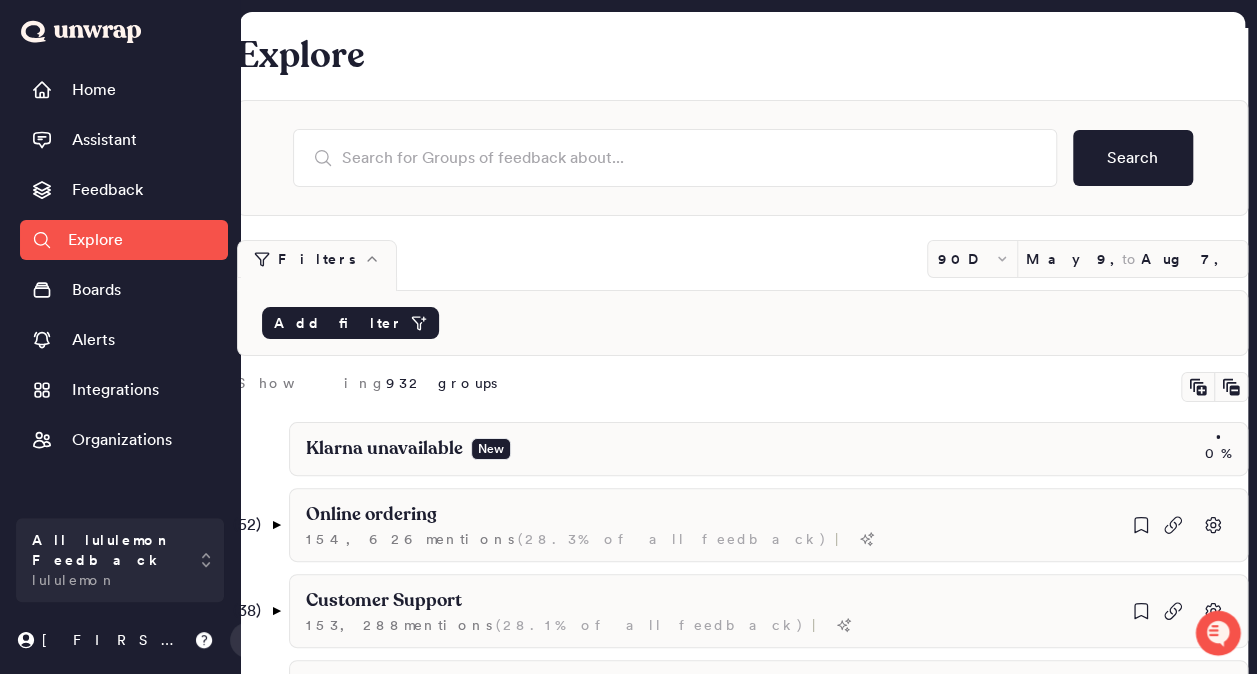 click on "Add filter" at bounding box center (338, 323) 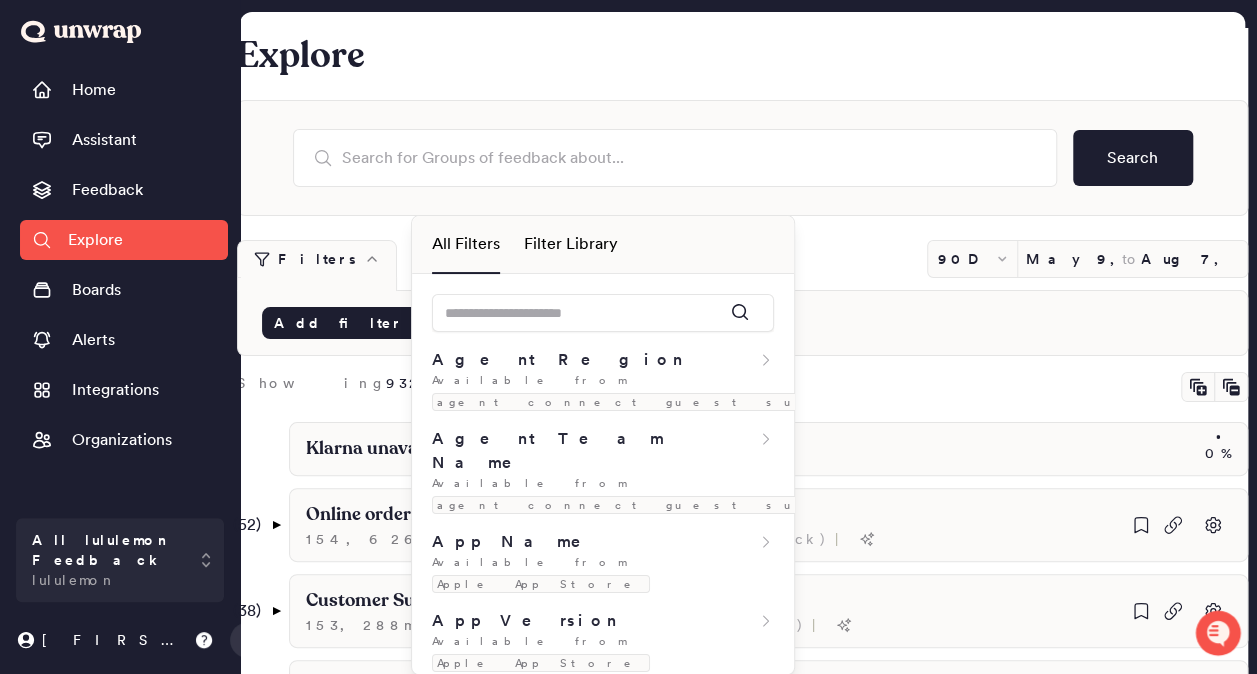 type 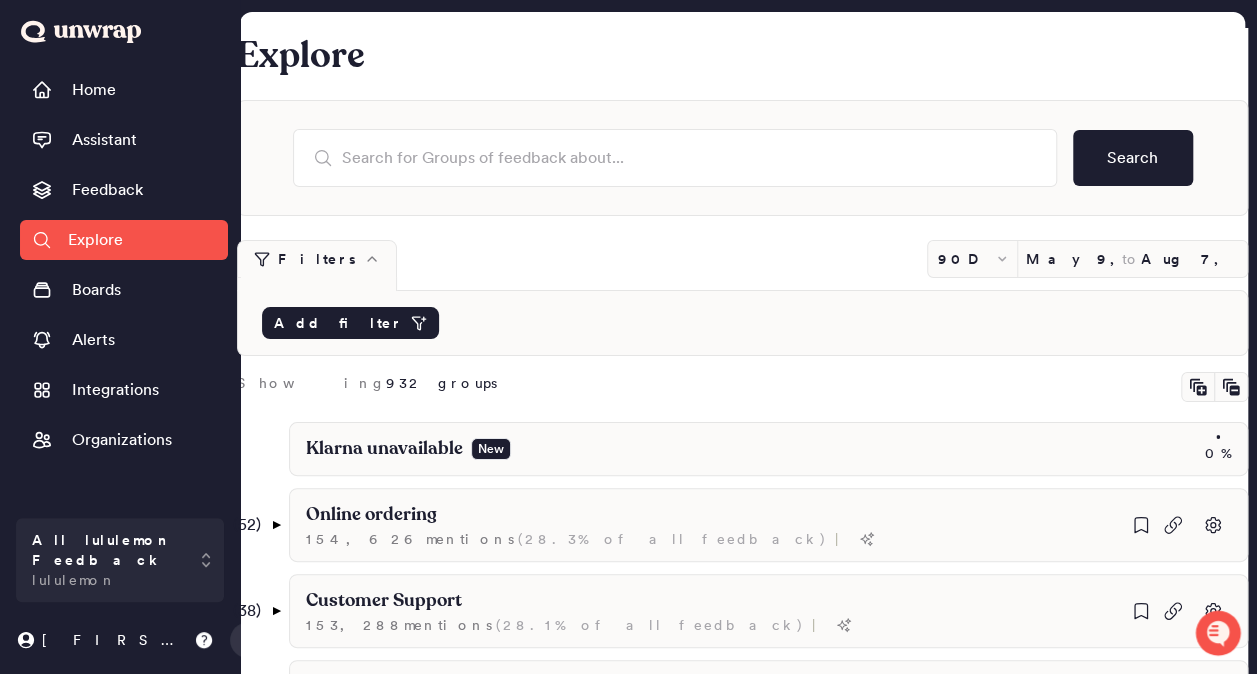 click on "Klarna unavailable" at bounding box center [384, 449] 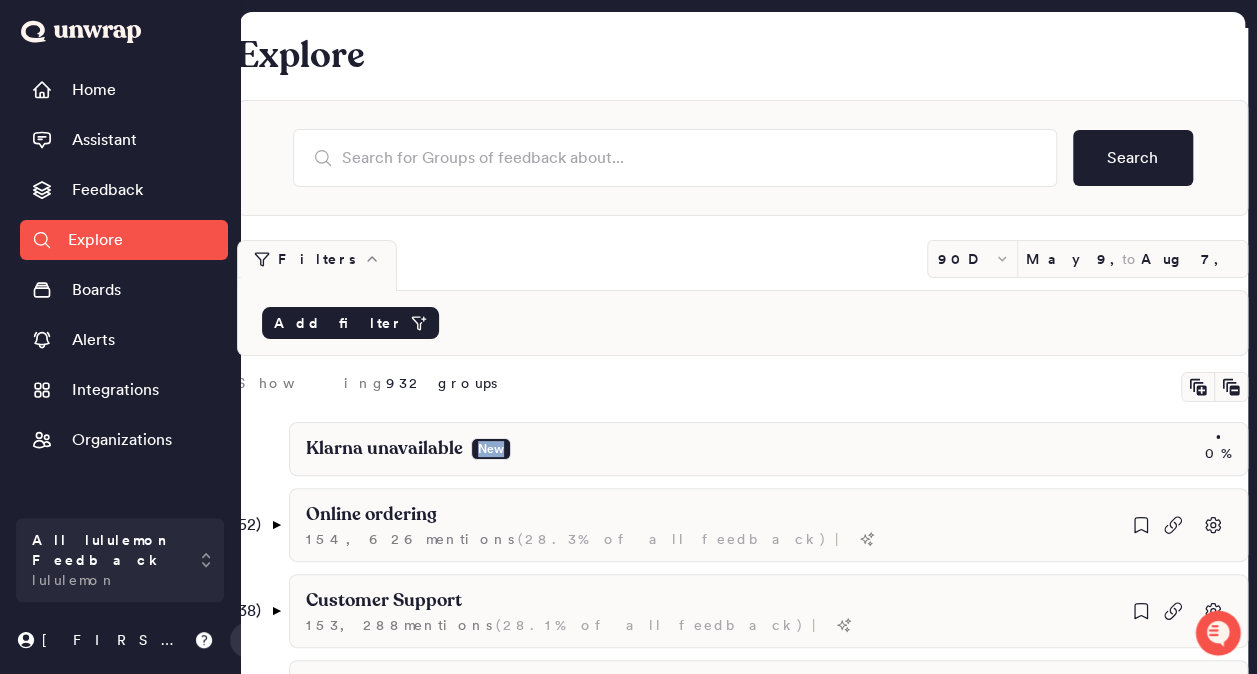 drag, startPoint x: 556, startPoint y: 356, endPoint x: 466, endPoint y: 398, distance: 99.31767 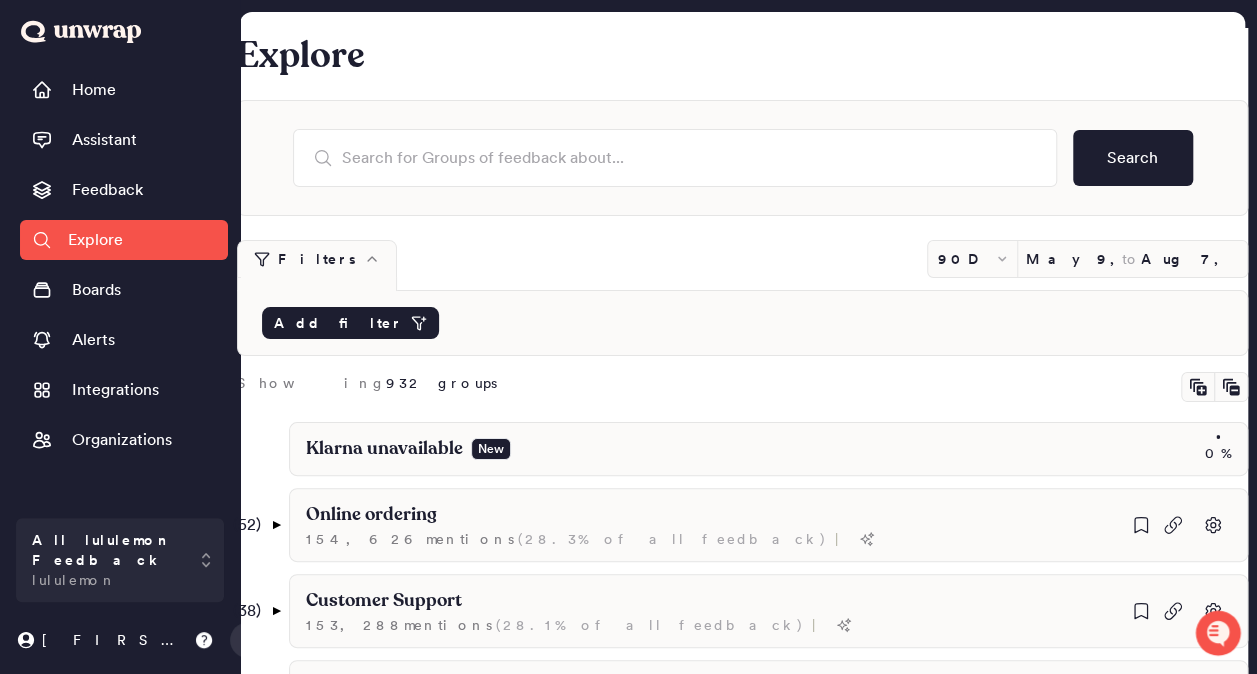 click on "Klarna unavailable" at bounding box center (384, 449) 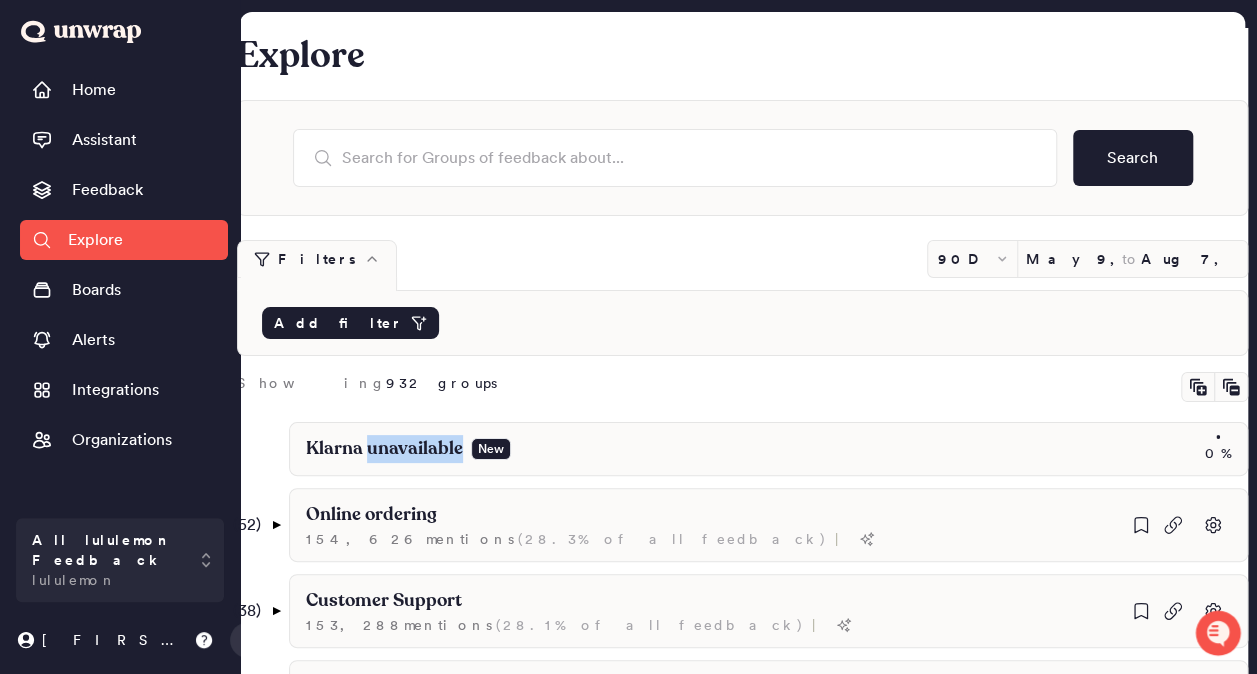 click on "Klarna unavailable" at bounding box center (384, 449) 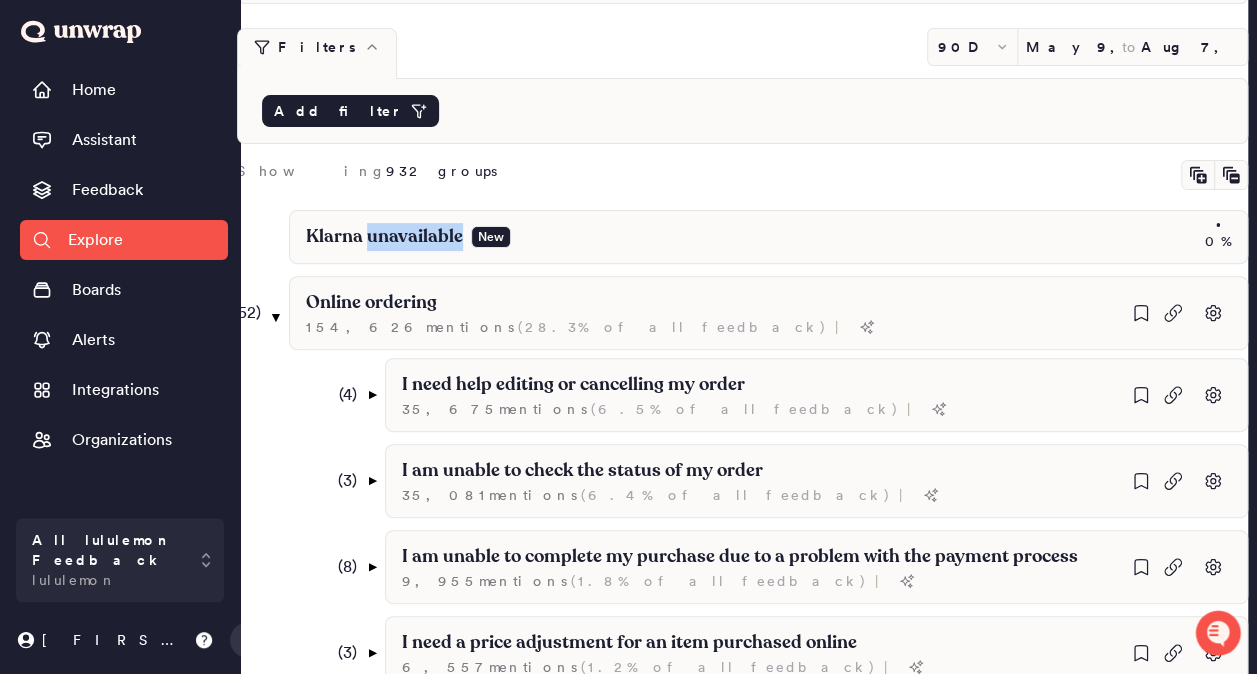 scroll, scrollTop: 211, scrollLeft: 0, axis: vertical 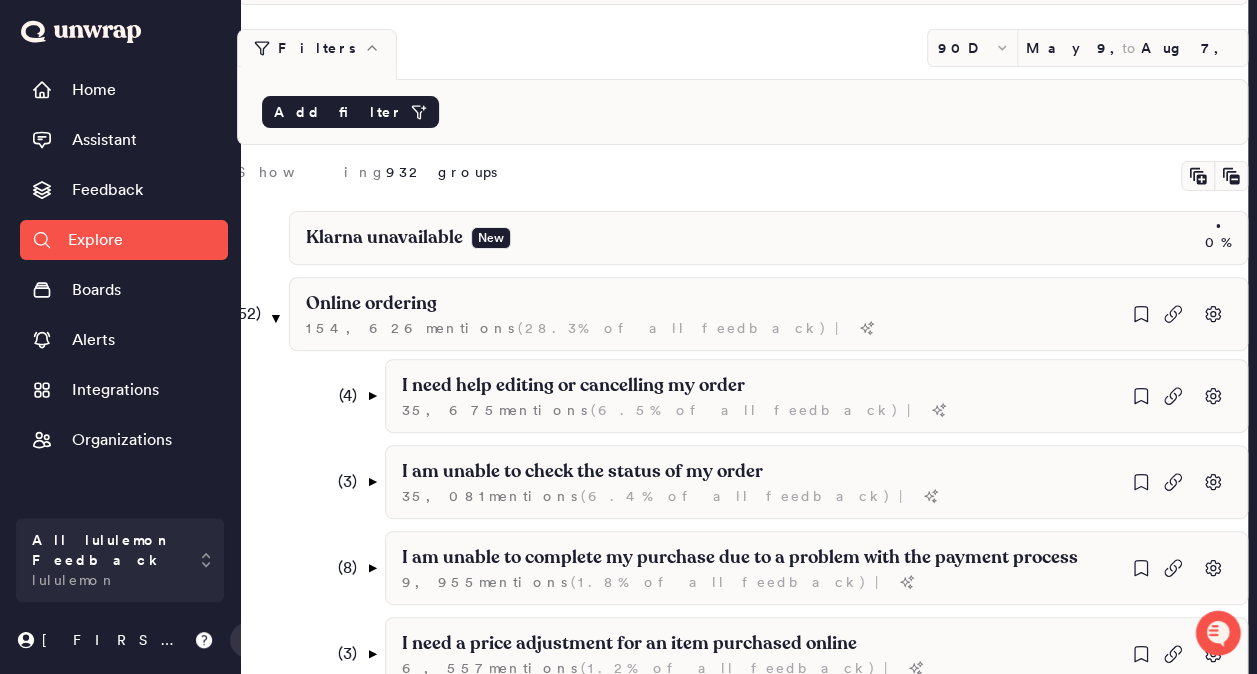 click on "Showing  932 groups" at bounding box center [742, 176] 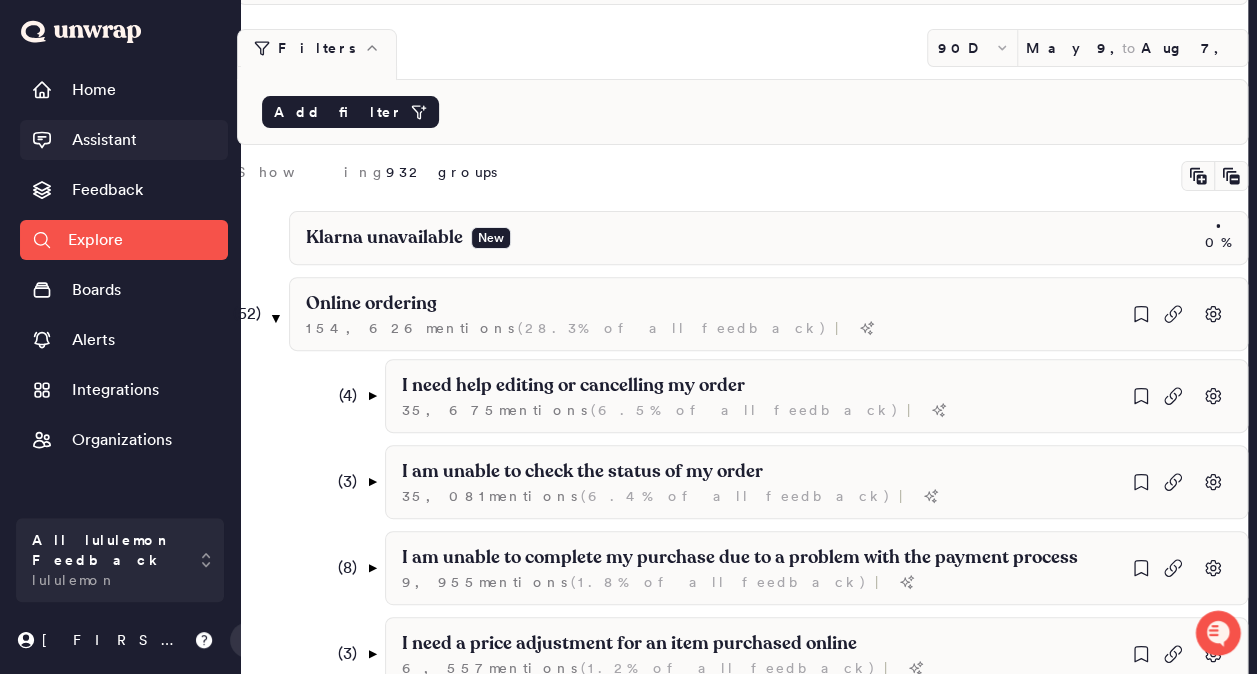 click on "Assistant" at bounding box center (104, 140) 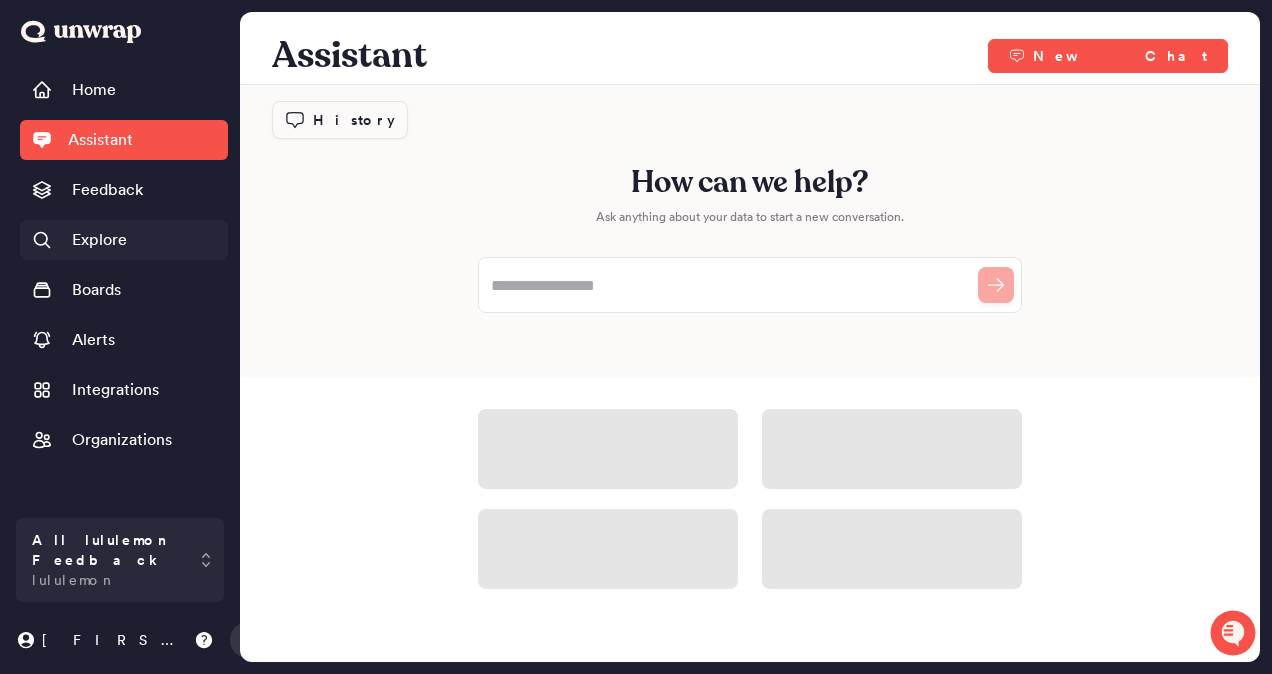 click on "Explore" at bounding box center [99, 240] 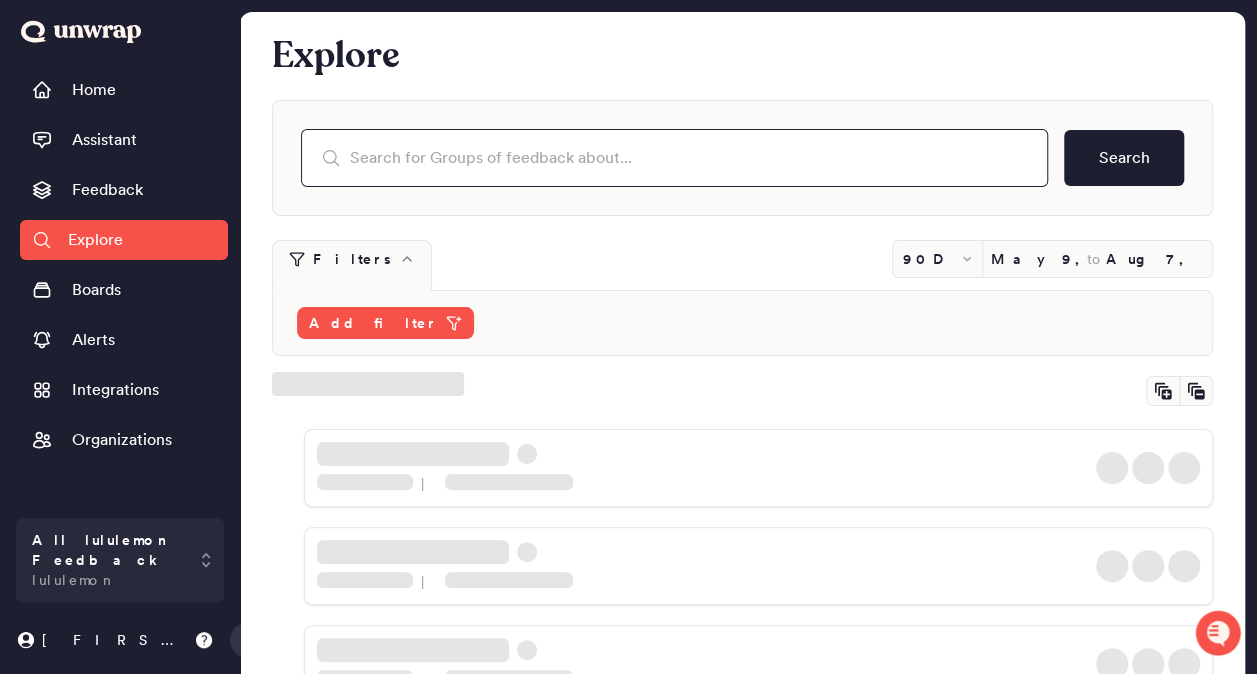 click at bounding box center (674, 158) 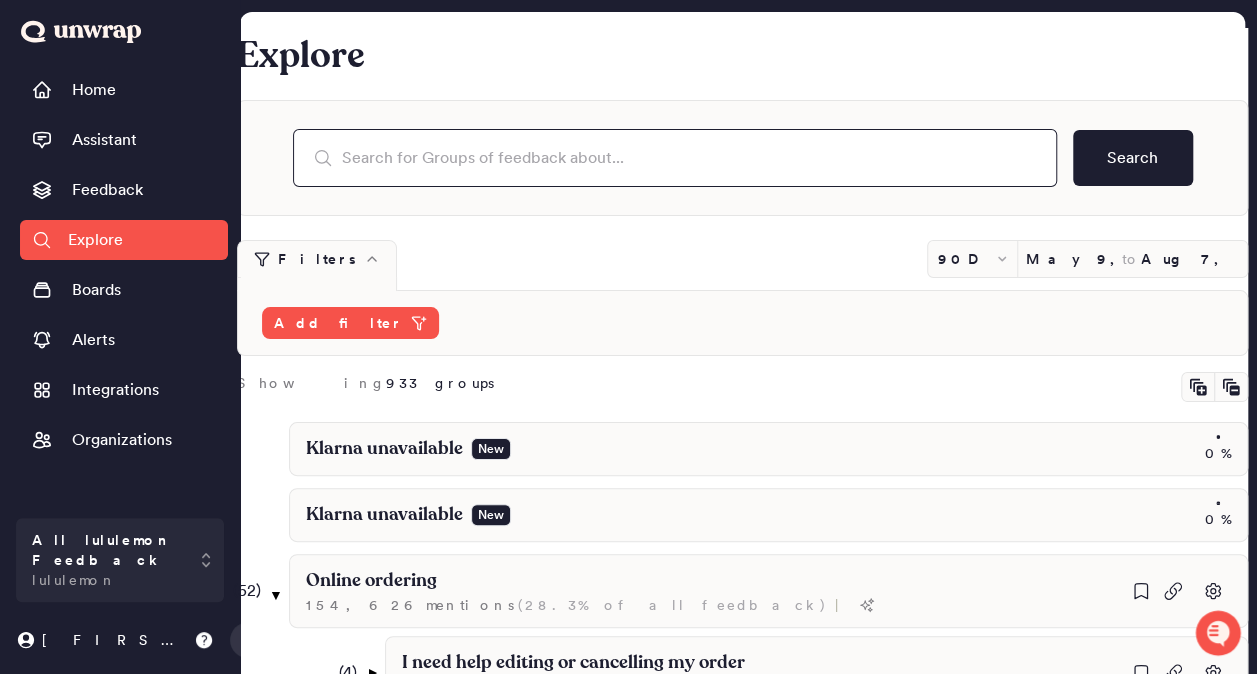click at bounding box center (675, 158) 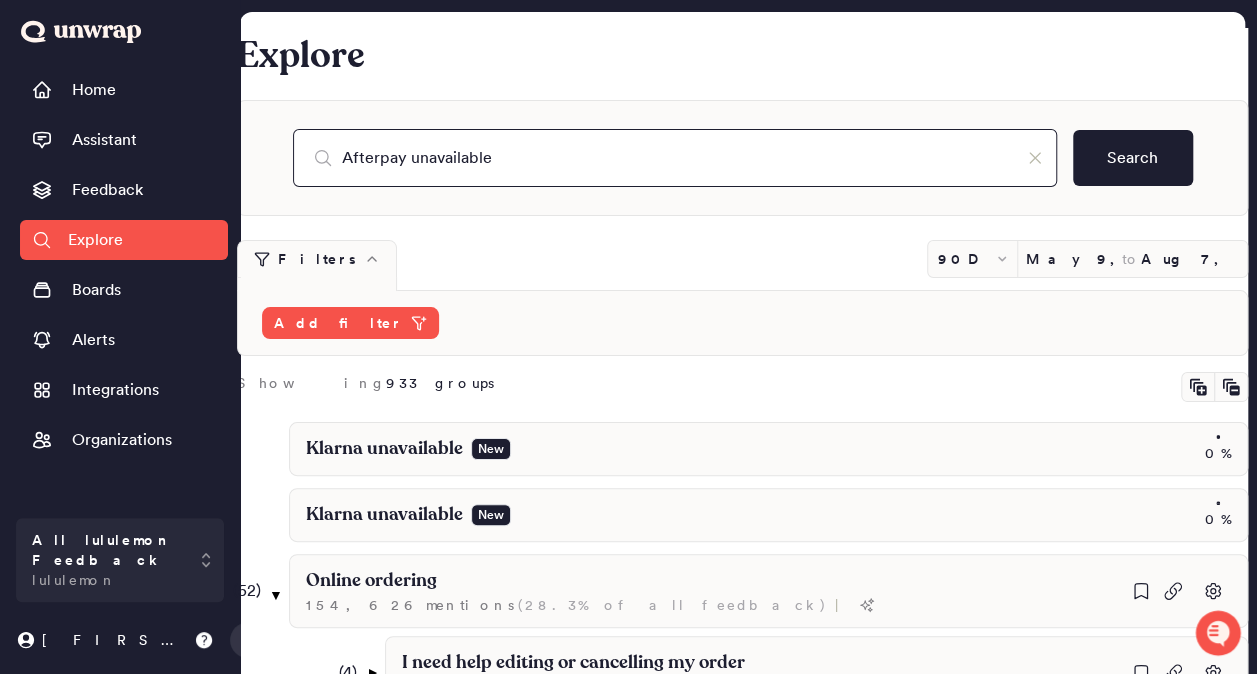 type on "Afterpay unavailable" 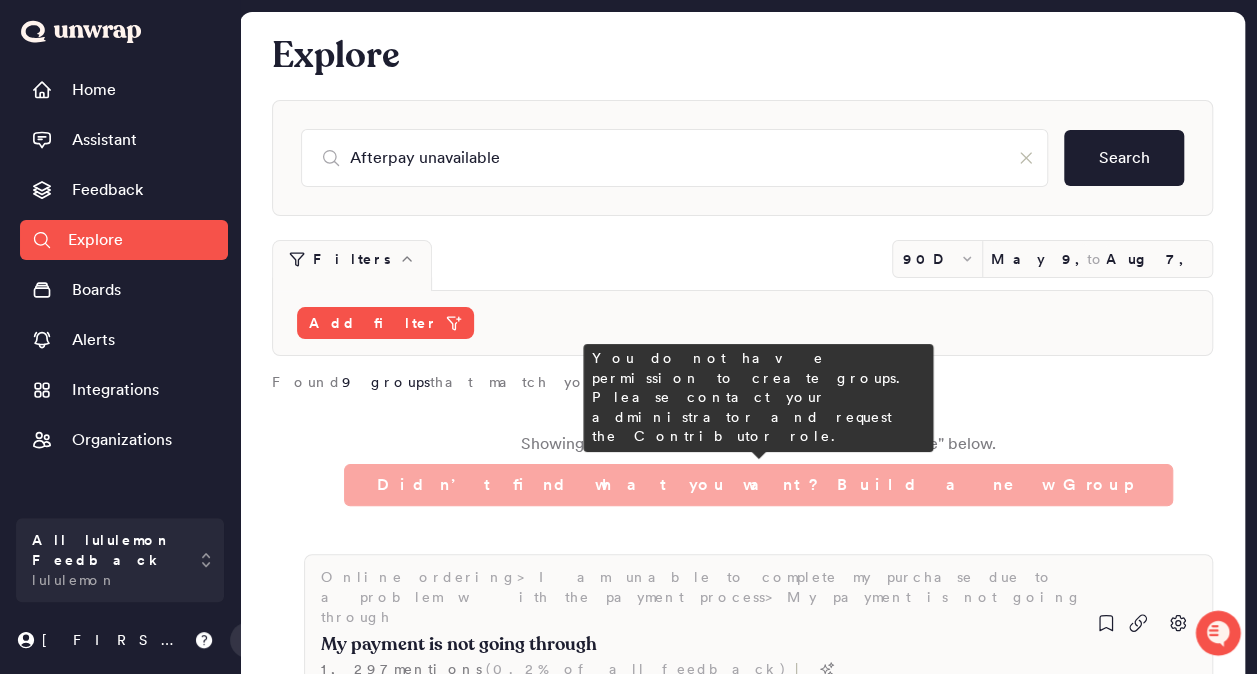 scroll, scrollTop: 99, scrollLeft: 0, axis: vertical 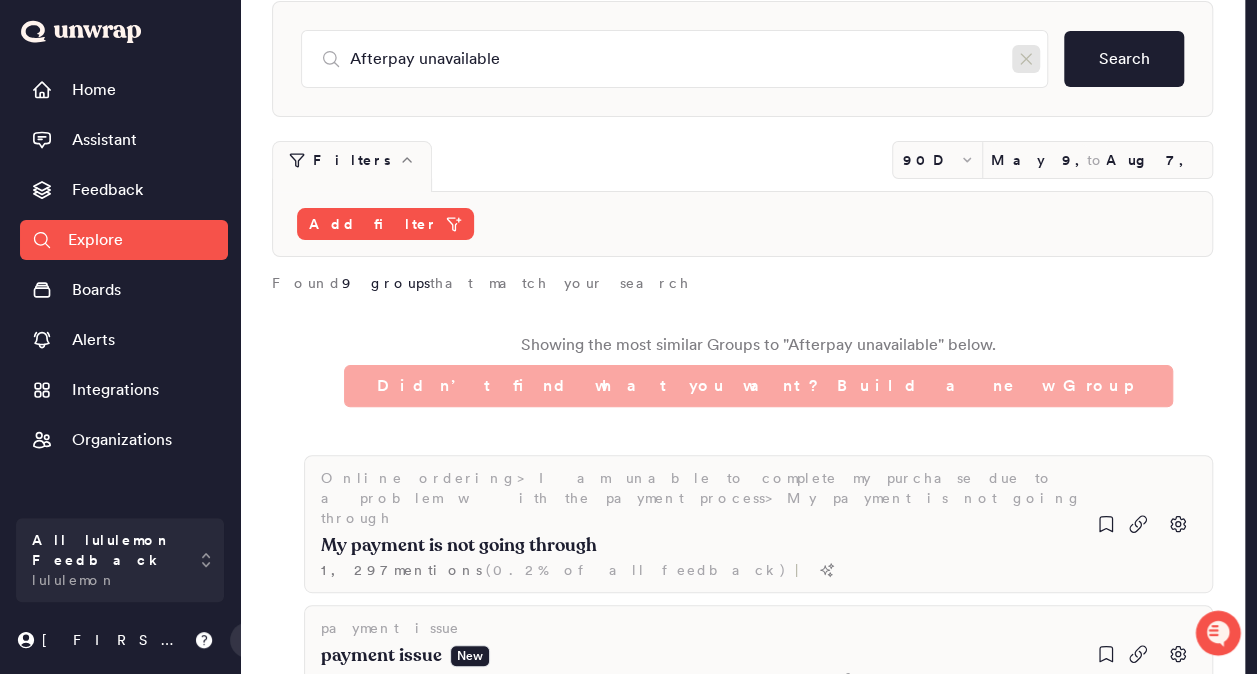 click 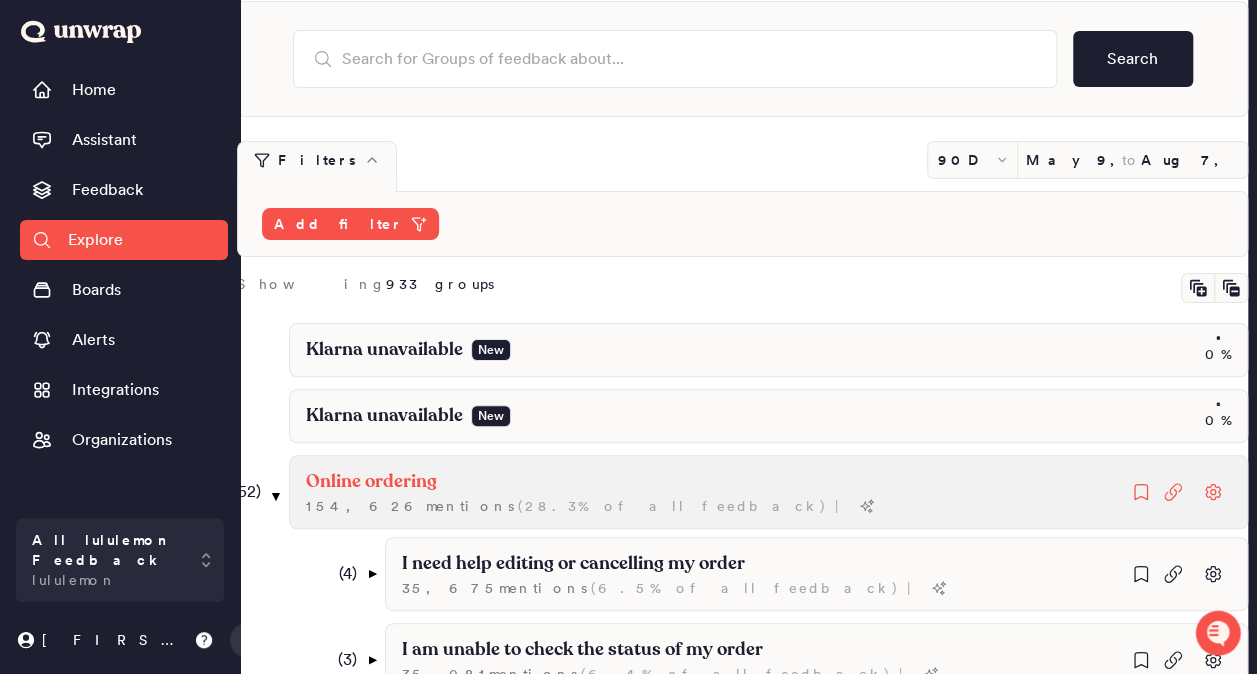 click on "Online ordering [NUMBER] mention s   ( 28.3% of all feedback ) |" at bounding box center [768, 492] 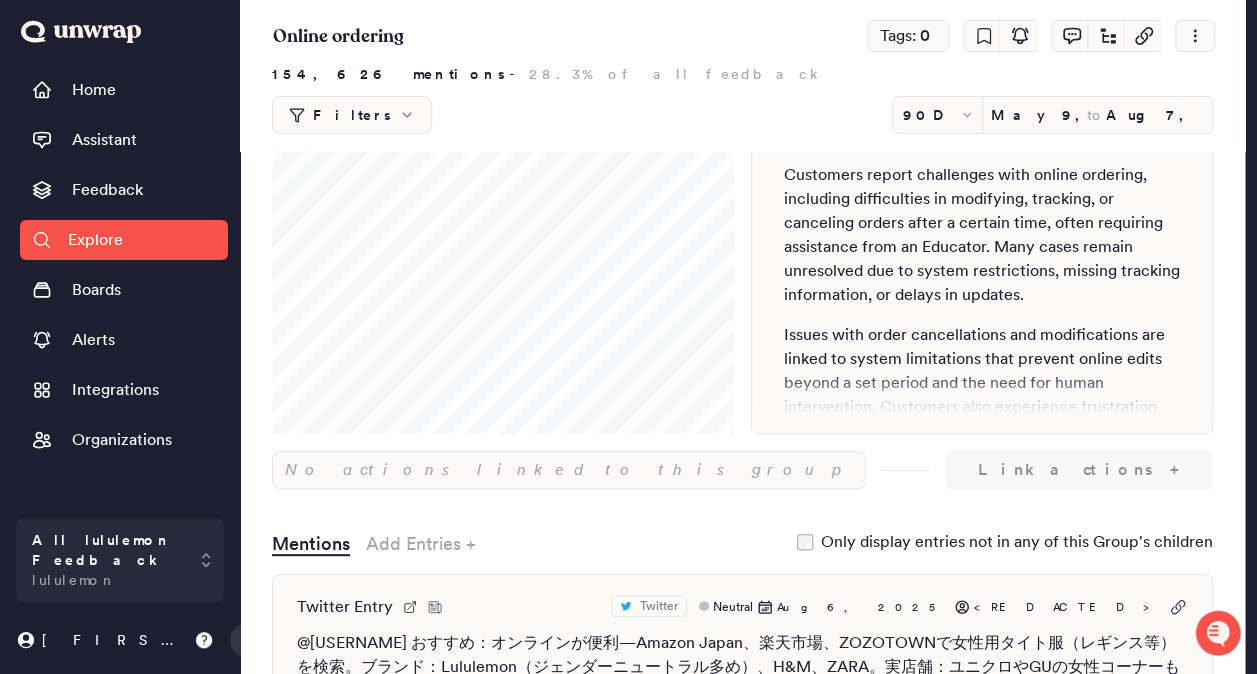 scroll, scrollTop: 0, scrollLeft: 0, axis: both 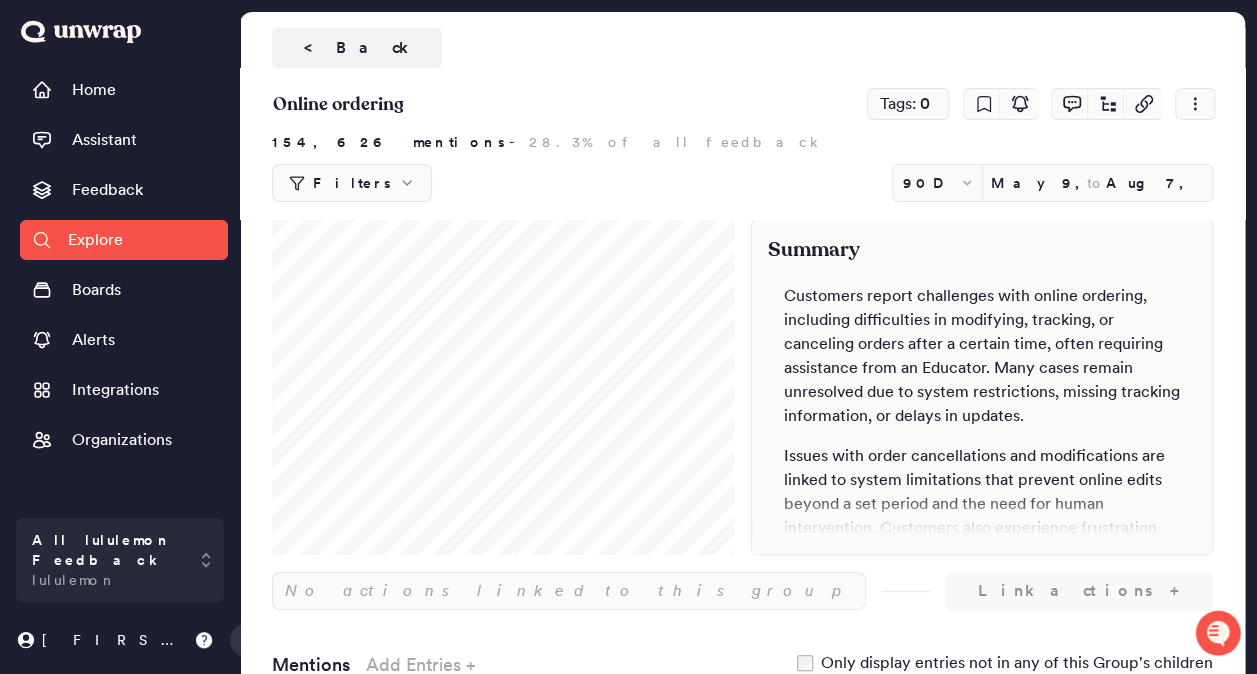 click on "Online ordering Online ordering Tags:  0 [NUMBER] mentions - 28.3% of all feedback | Created by Unwrap.ai on [DATE] Filters 90D [DATE] to [DATE] Add filter" at bounding box center (742, 143) 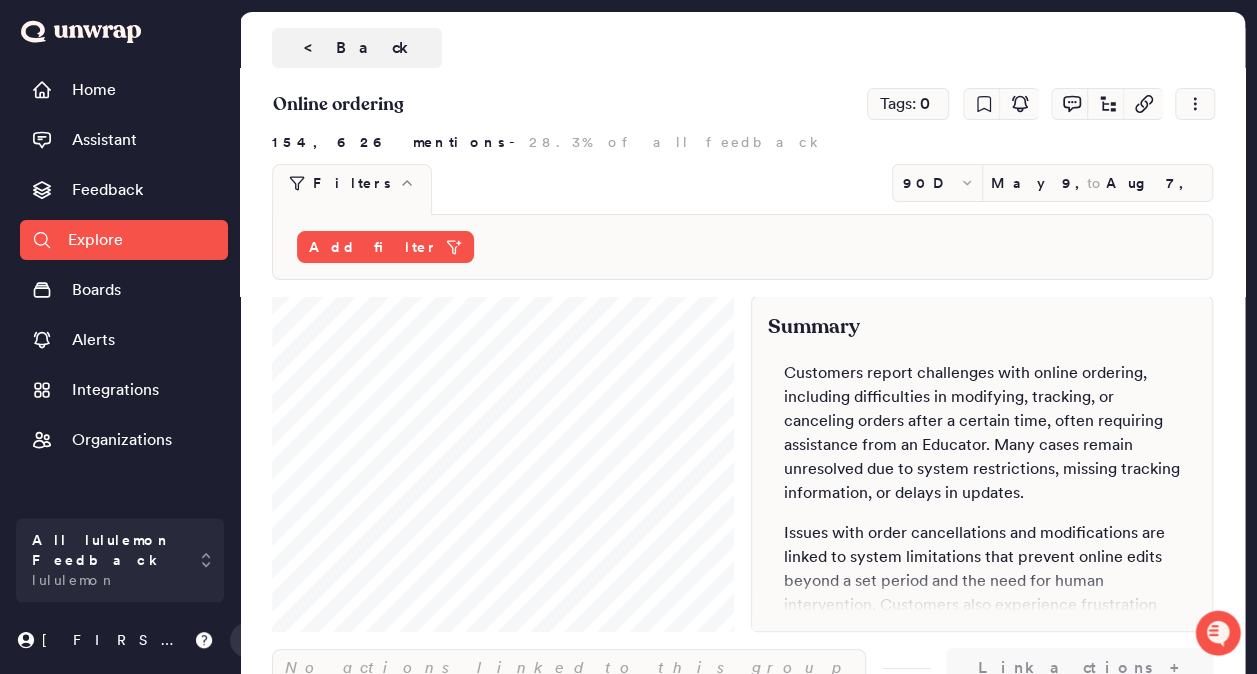 click 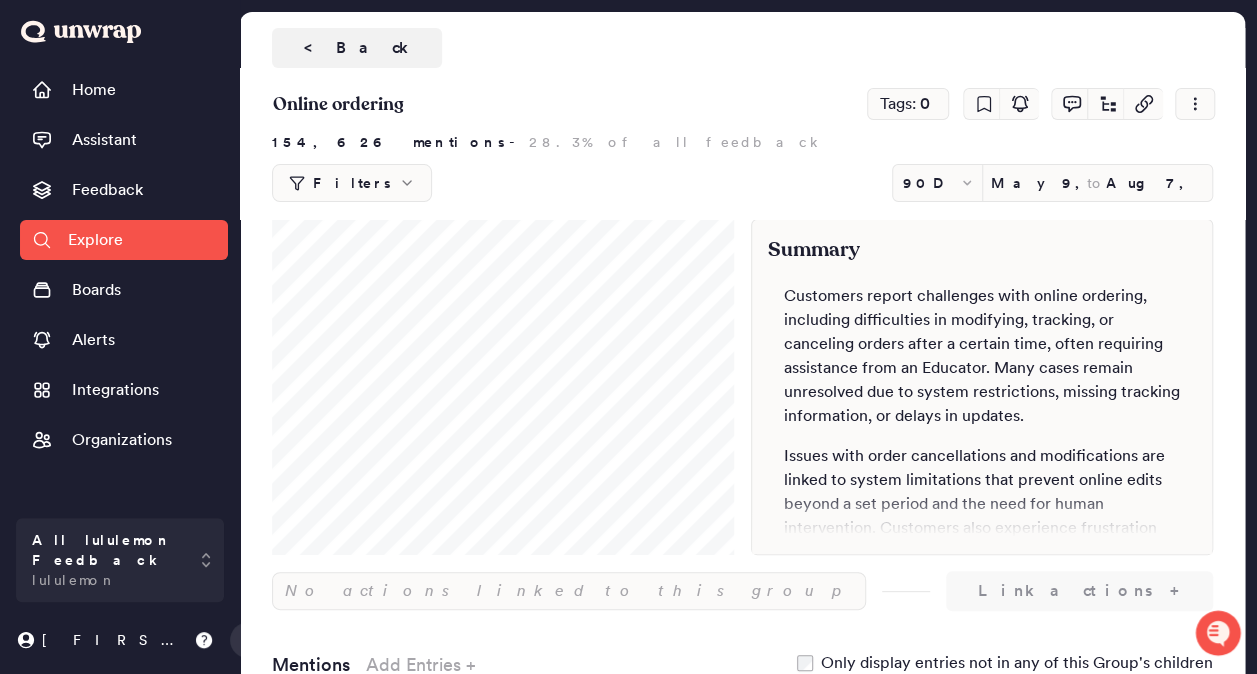 click 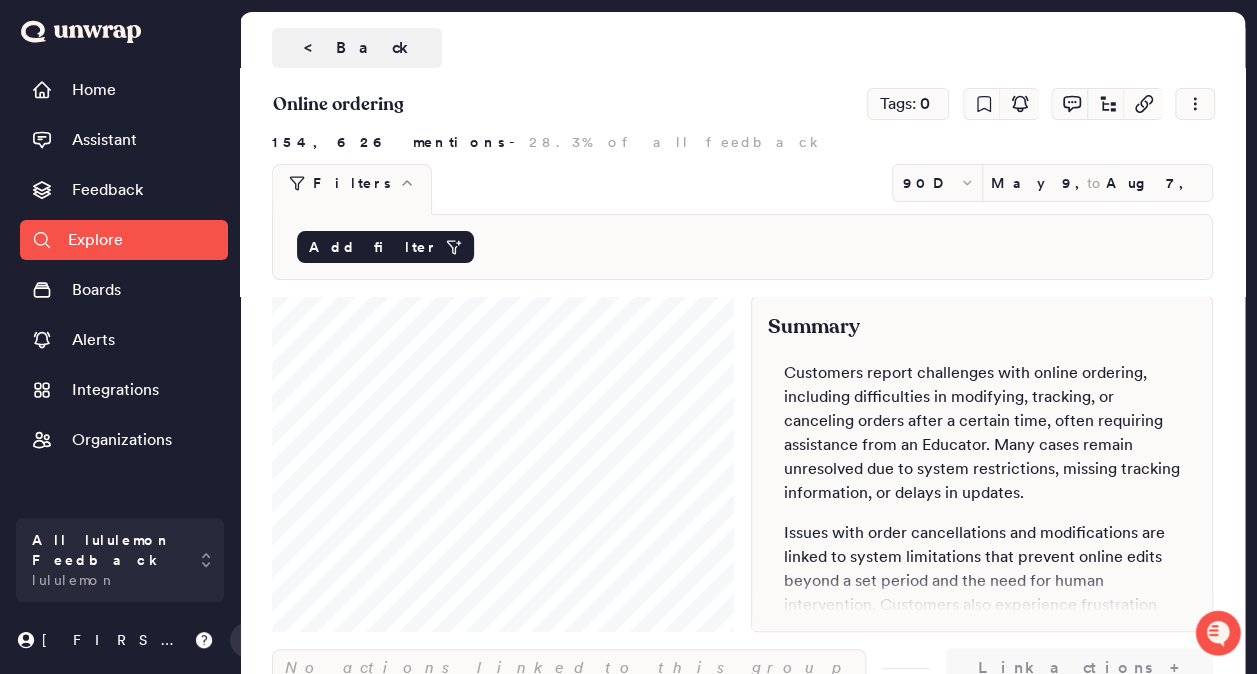 click on "Add filter" at bounding box center (373, 247) 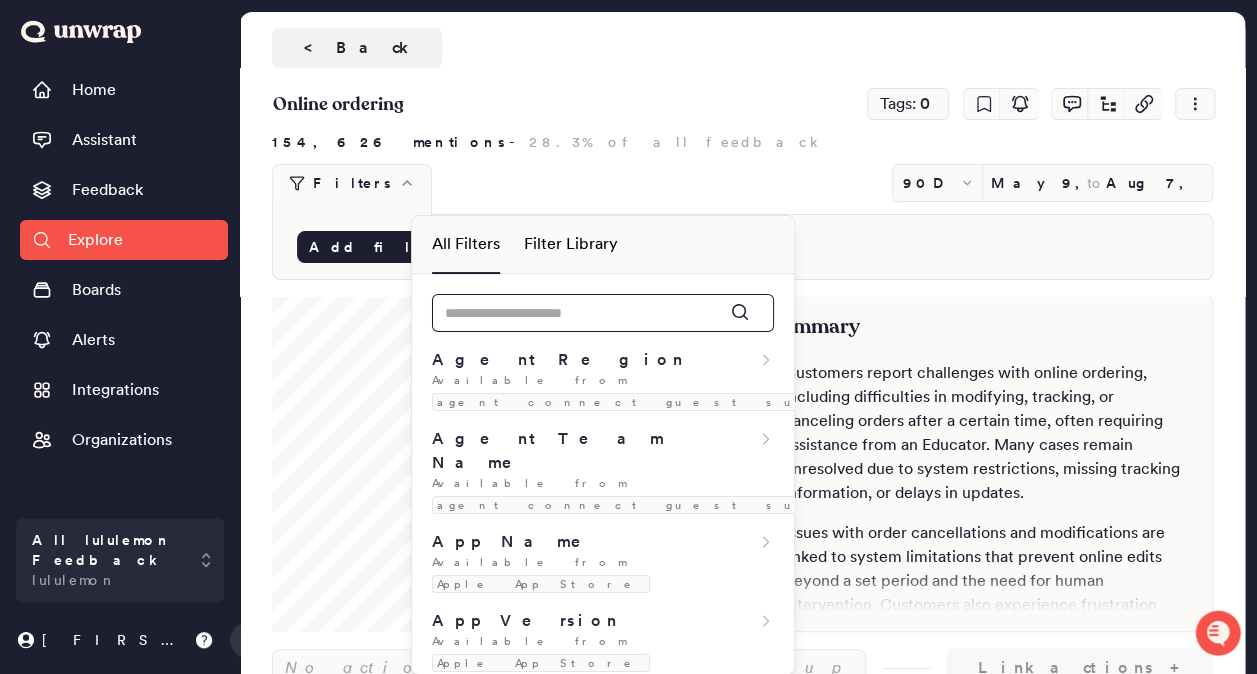 click at bounding box center [603, 313] 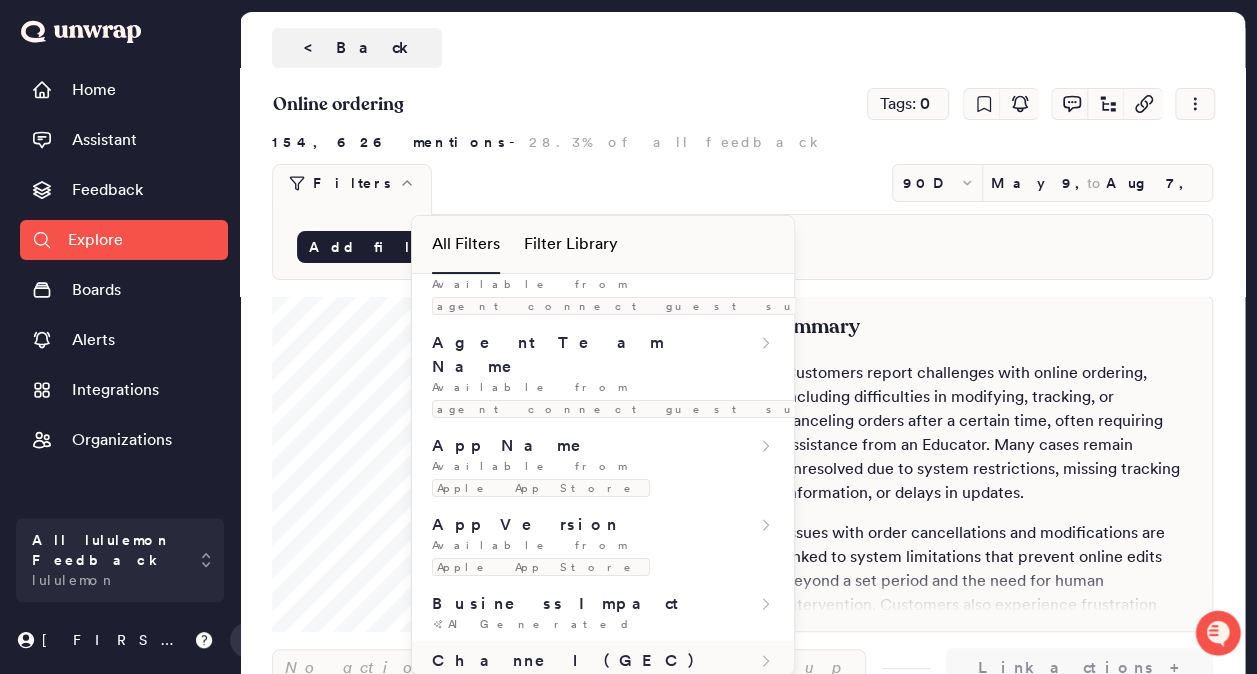 scroll, scrollTop: 230, scrollLeft: 0, axis: vertical 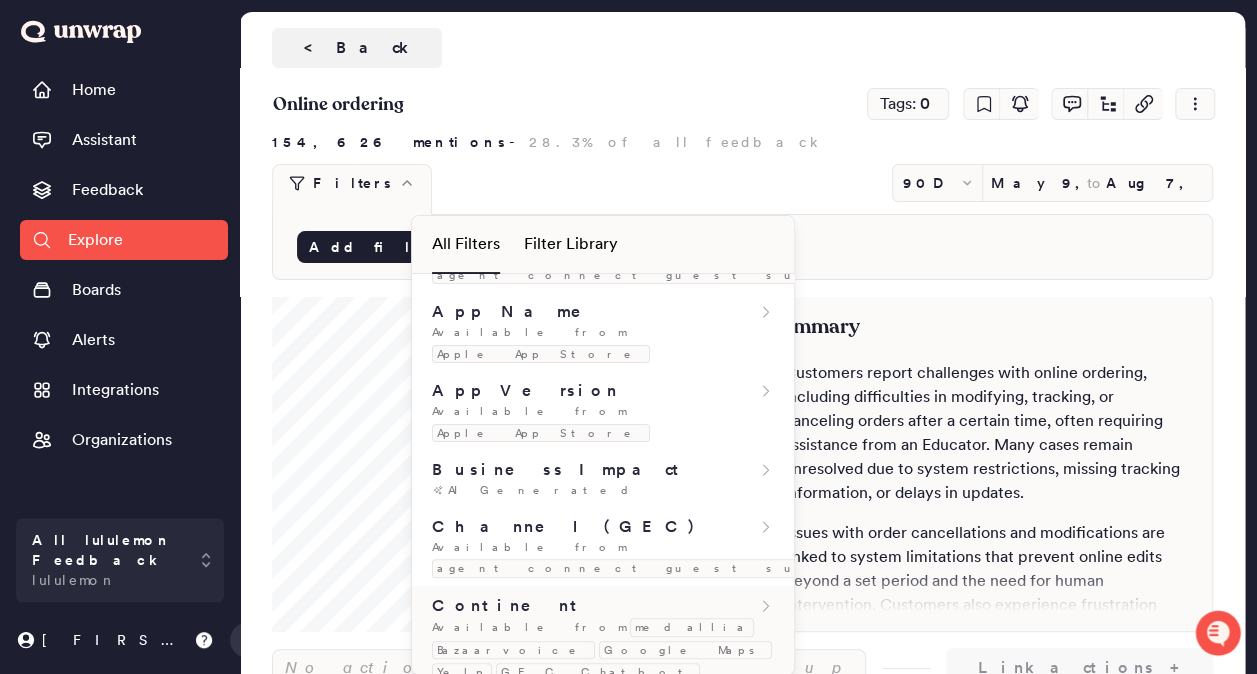 click on "Continent" at bounding box center (603, 606) 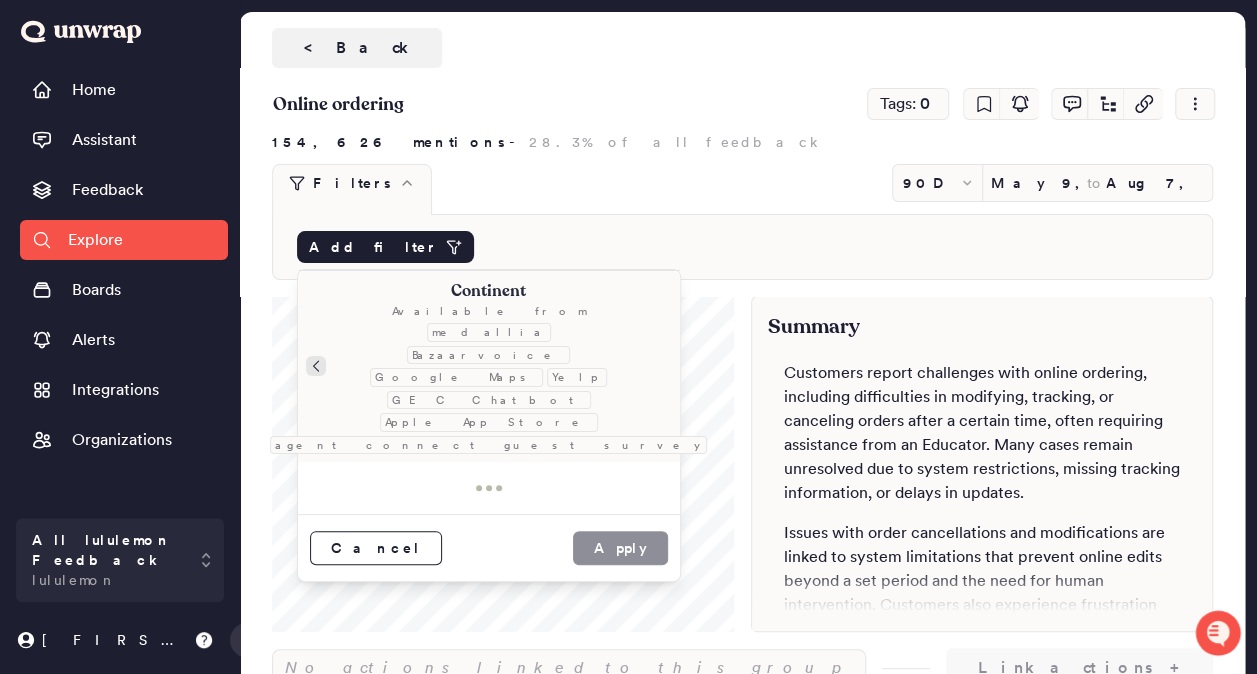 click at bounding box center (316, 366) 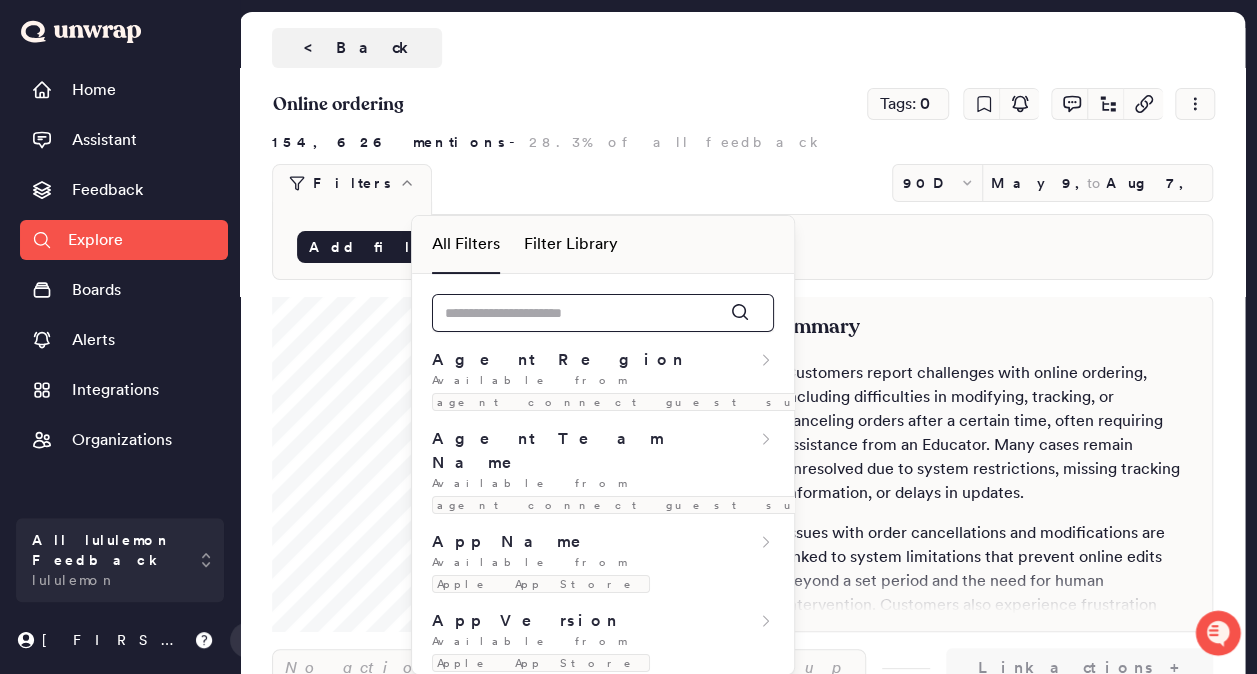 click at bounding box center (603, 313) 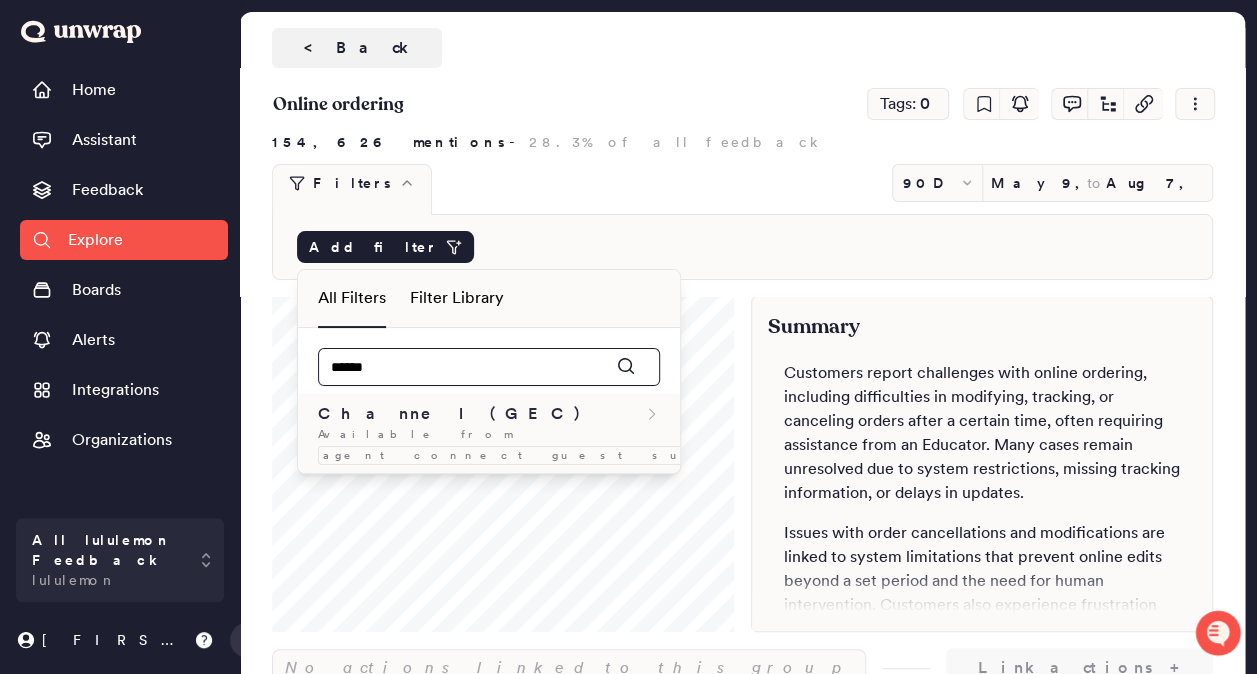 type on "******" 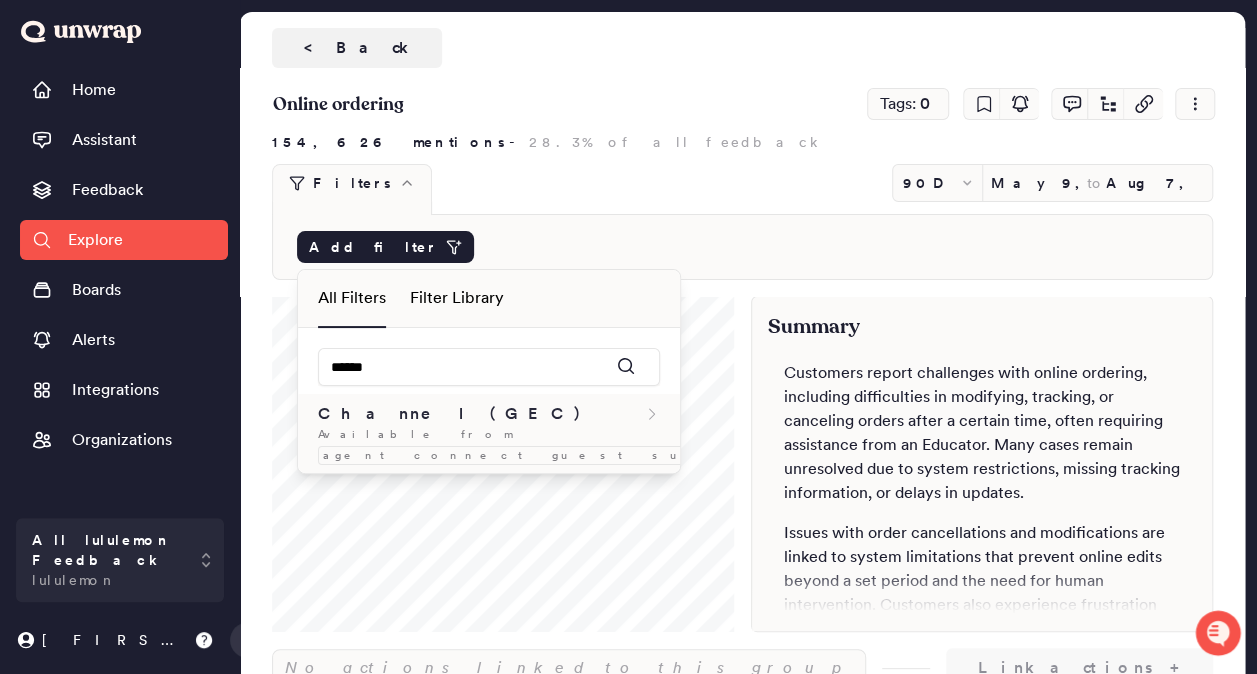click on "Available from agent connect guest survey" at bounding box center (489, 445) 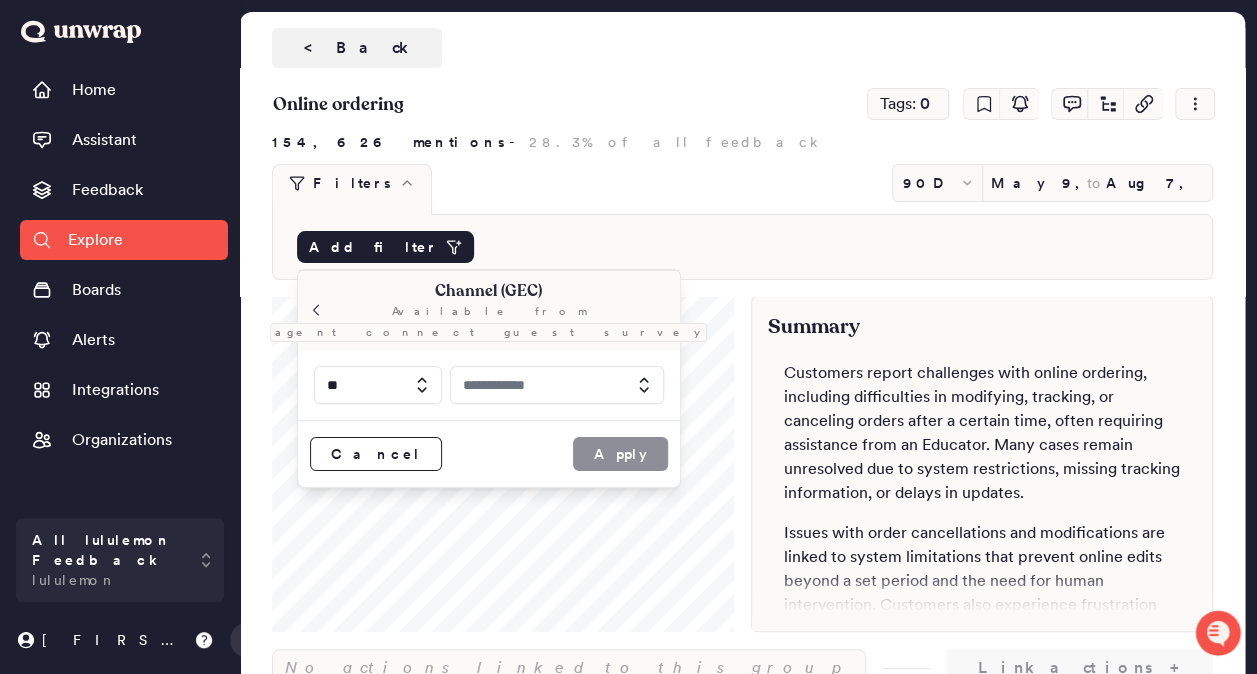 click at bounding box center (557, 385) 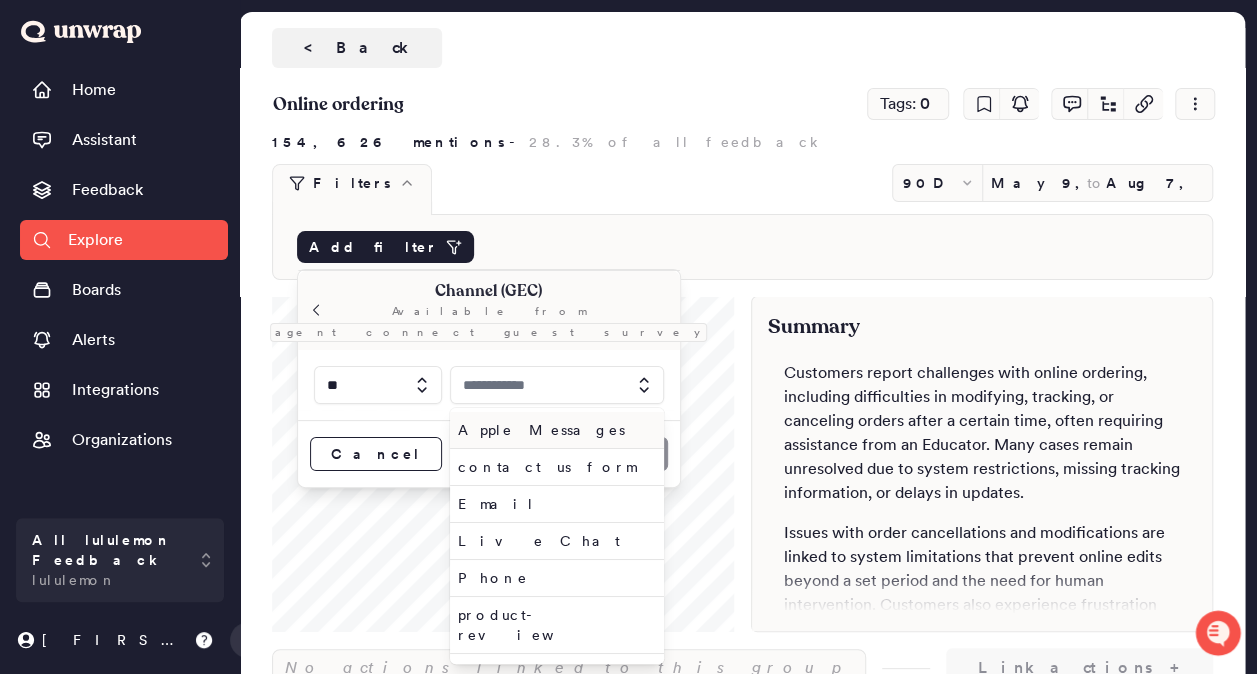 click at bounding box center [557, 385] 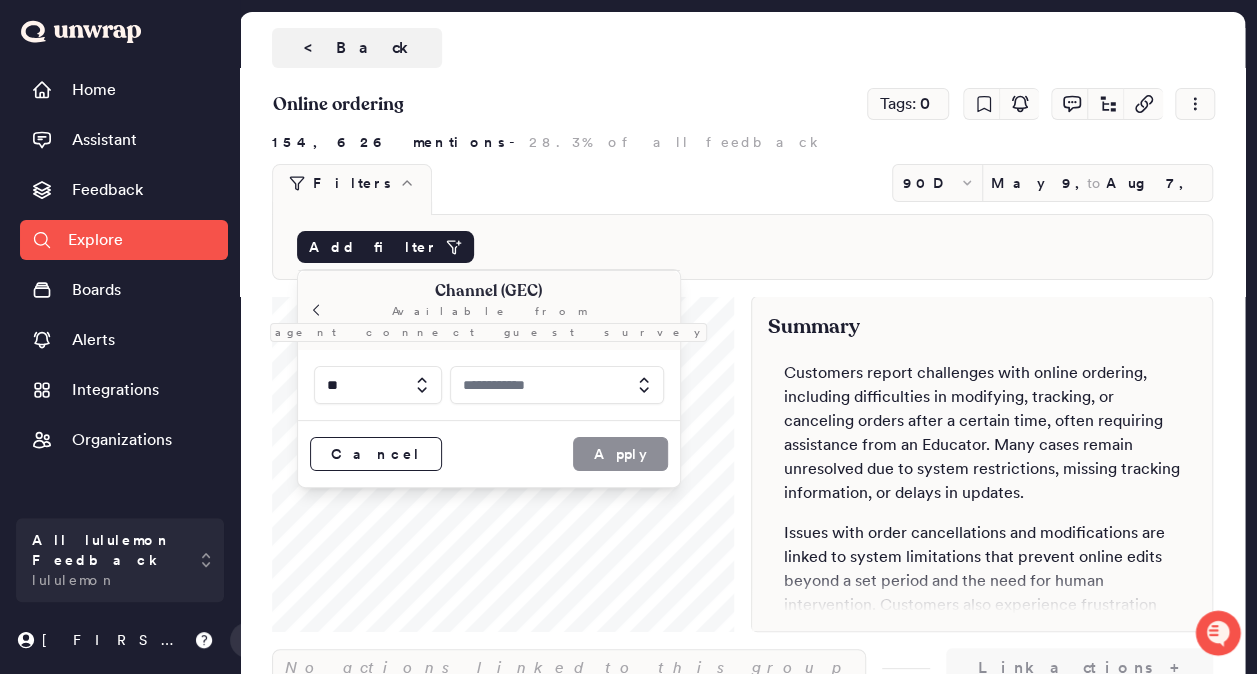 click at bounding box center [557, 385] 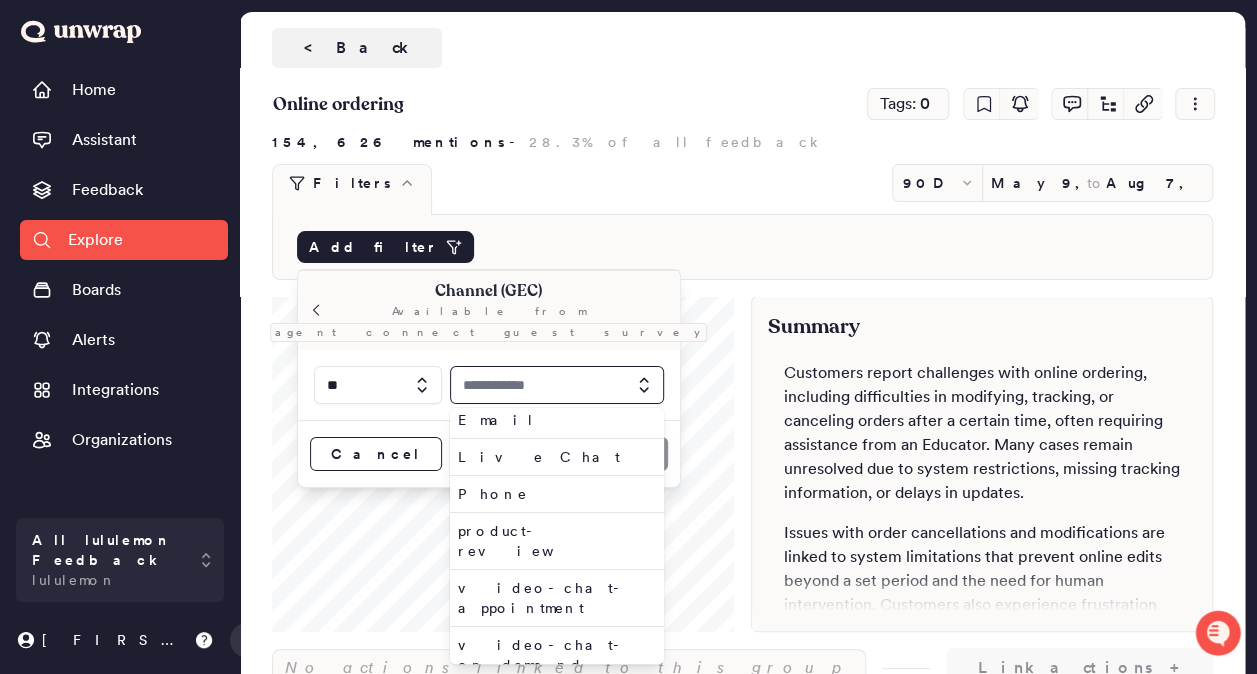 scroll, scrollTop: 0, scrollLeft: 0, axis: both 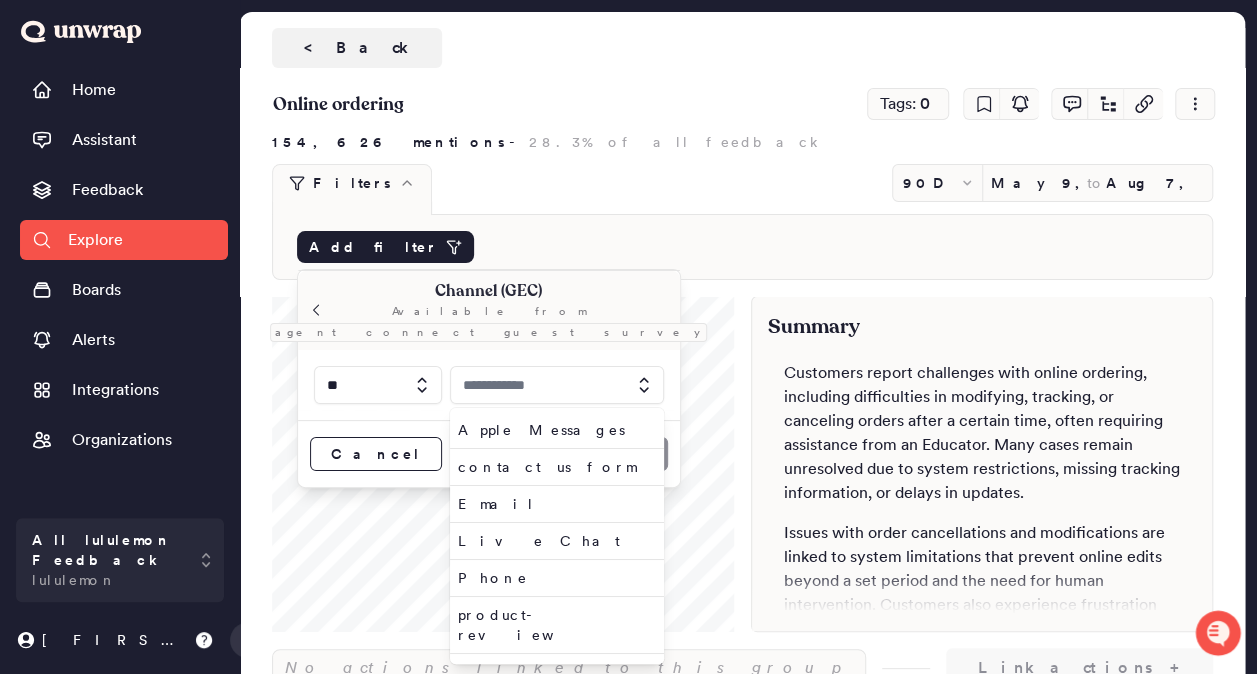 drag, startPoint x: 649, startPoint y: 326, endPoint x: 718, endPoint y: 202, distance: 141.90489 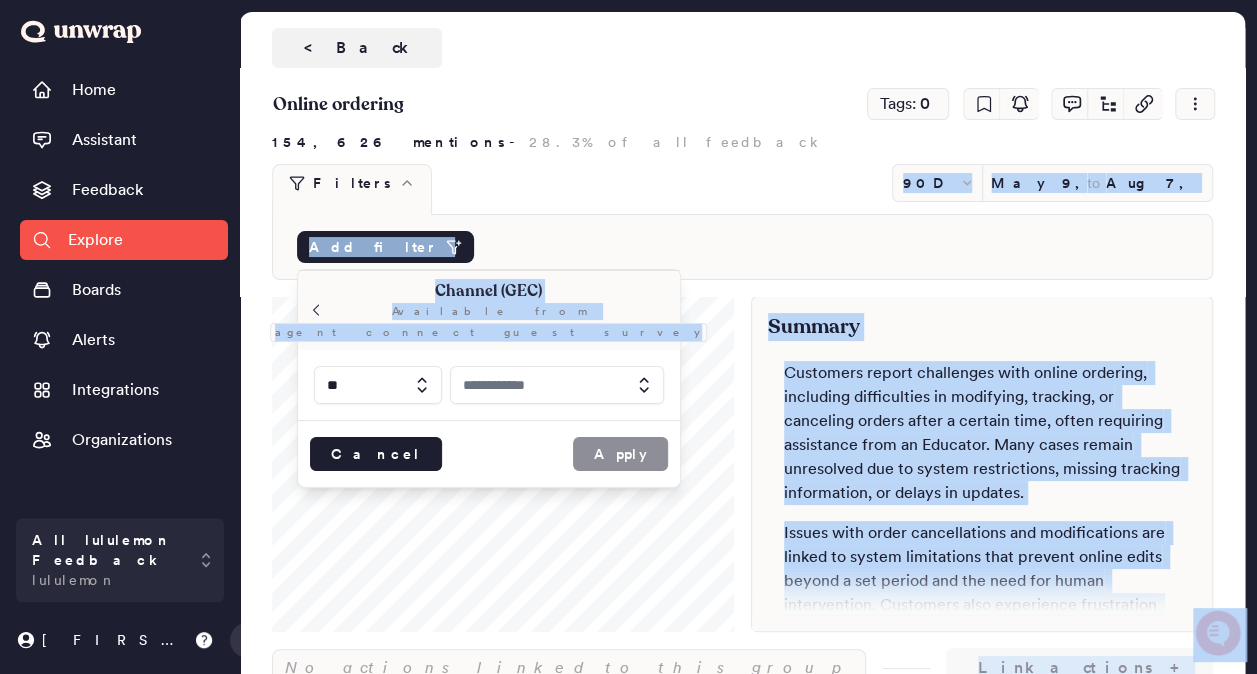 click on "Cancel" at bounding box center (376, 454) 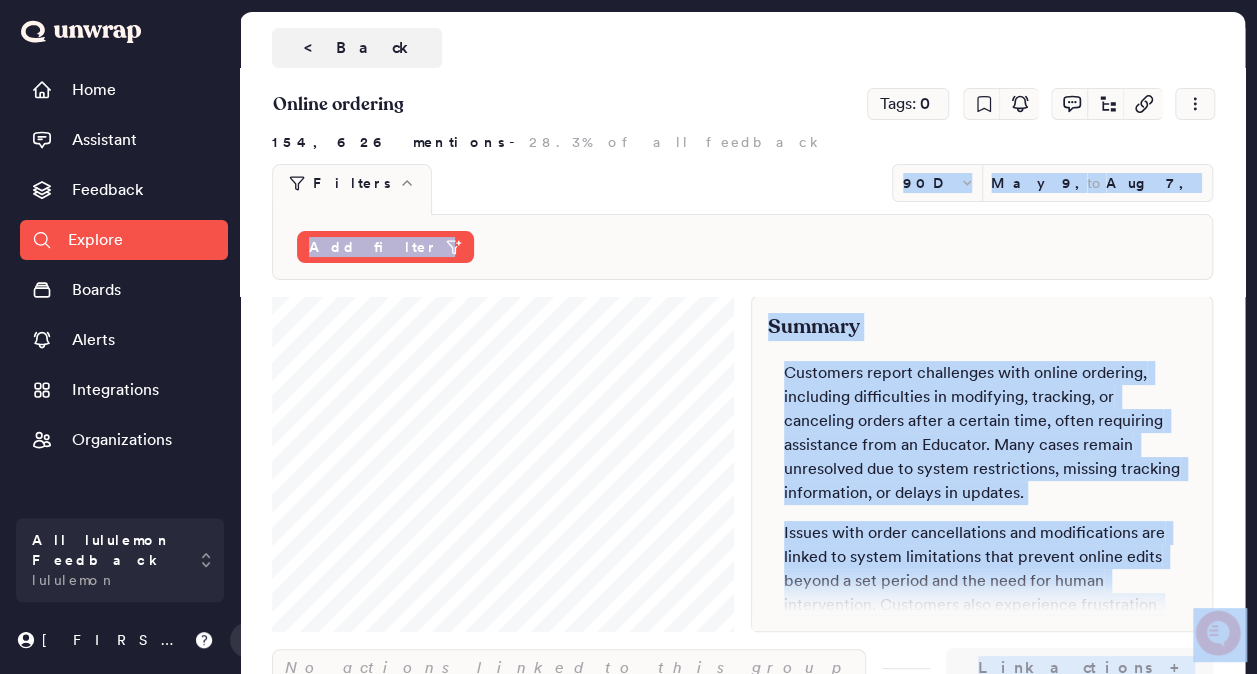 click on "Add filter" at bounding box center [742, 247] 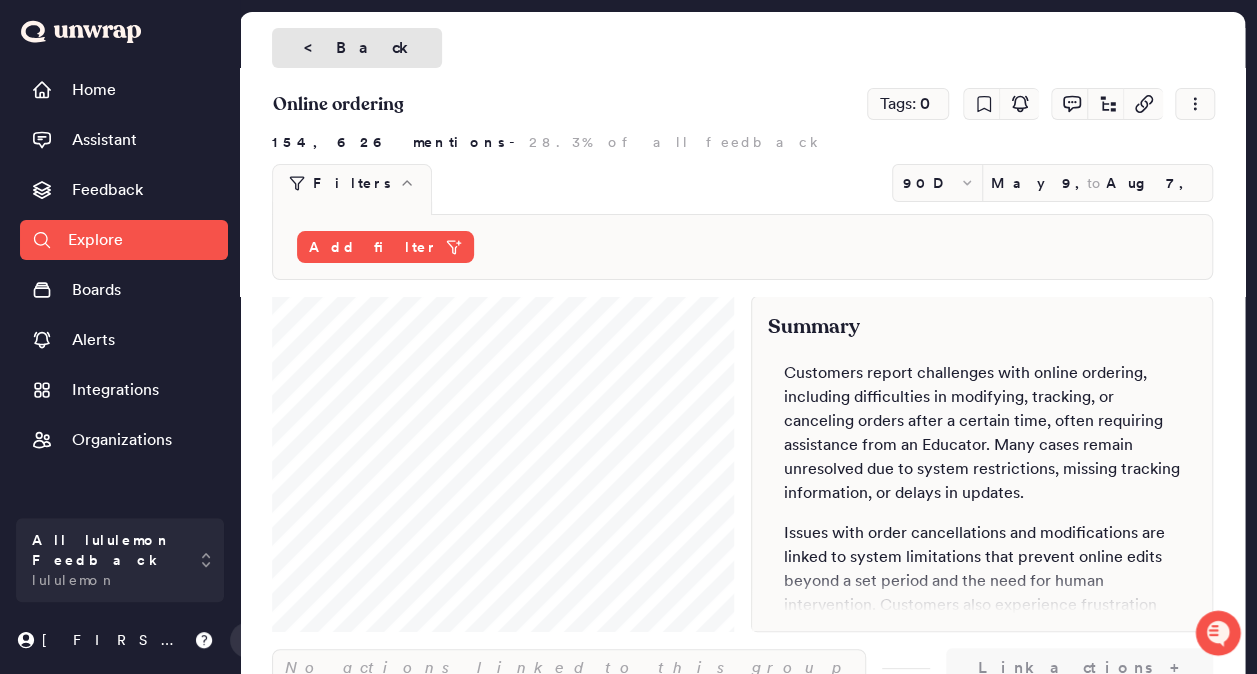 click on "<" at bounding box center (316, 48) 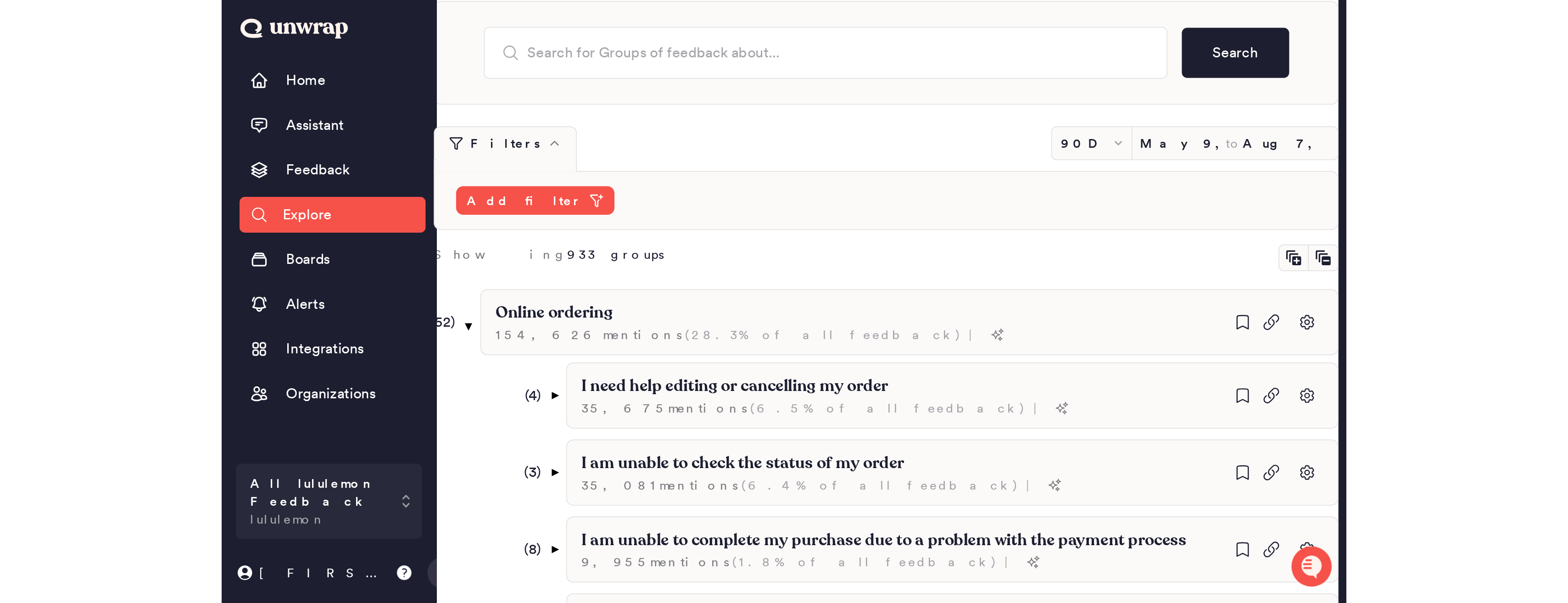 scroll, scrollTop: 45, scrollLeft: 0, axis: vertical 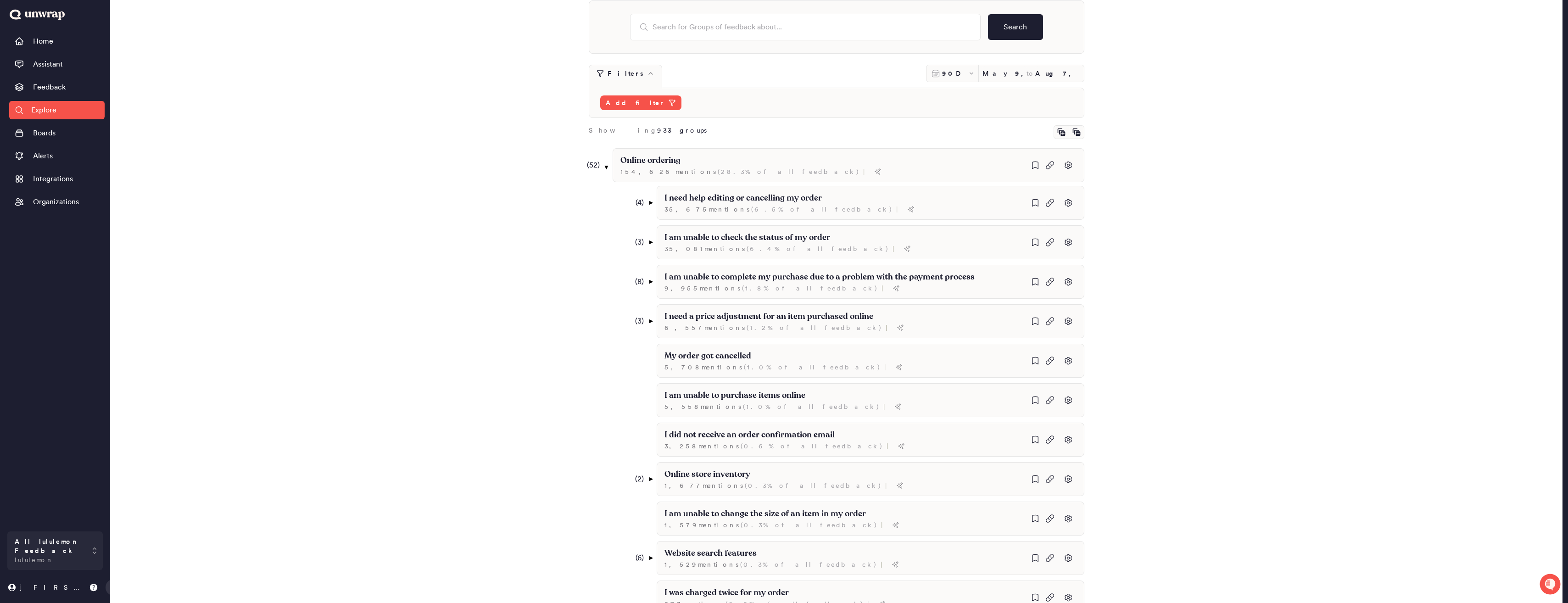 drag, startPoint x: 608, startPoint y: 165, endPoint x: 538, endPoint y: 272, distance: 127.86321 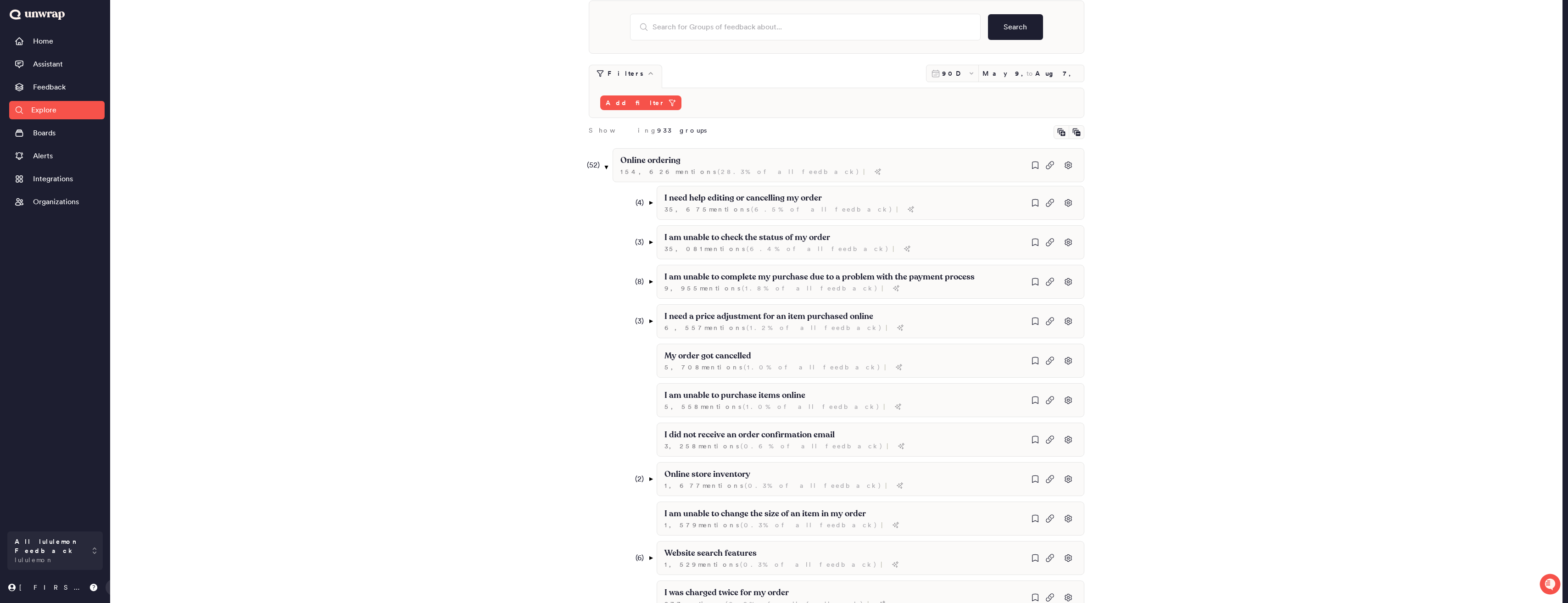 click on "▼" at bounding box center [607, 167] 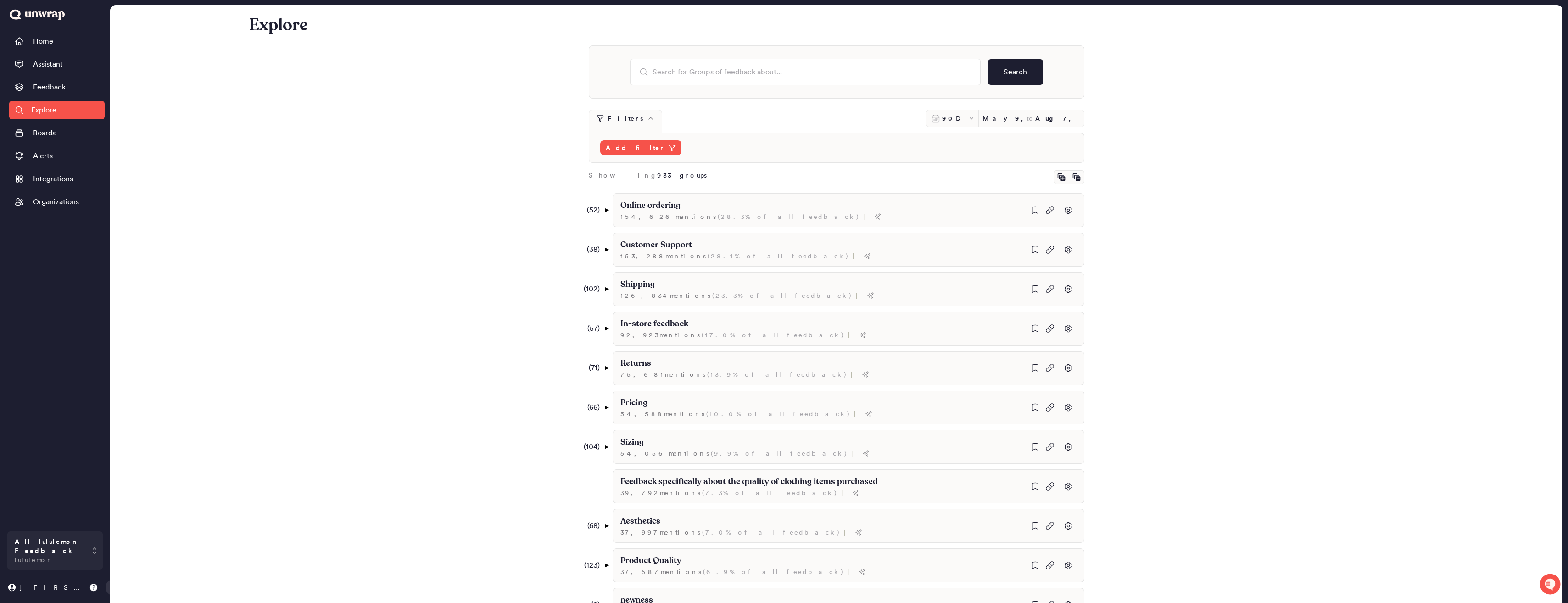scroll, scrollTop: 0, scrollLeft: 0, axis: both 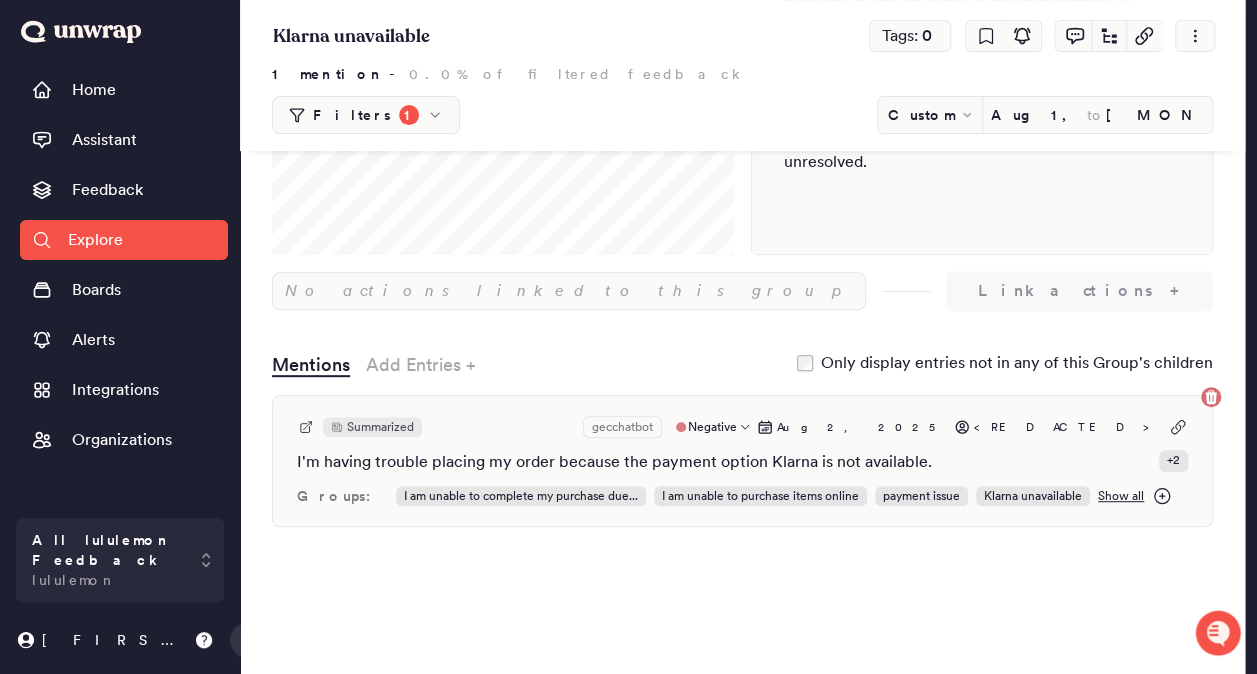 click on "I'm having trouble placing my order because the payment option Klarna is not available." at bounding box center (614, 462) 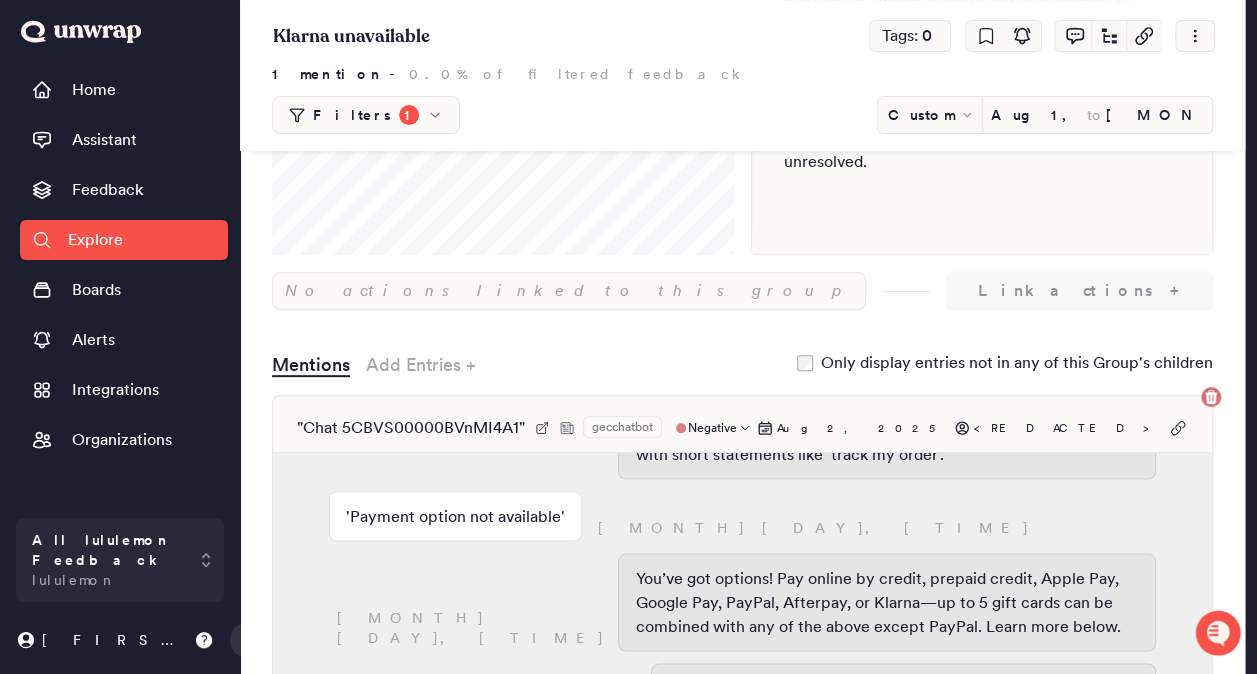 scroll, scrollTop: 2014, scrollLeft: 0, axis: vertical 